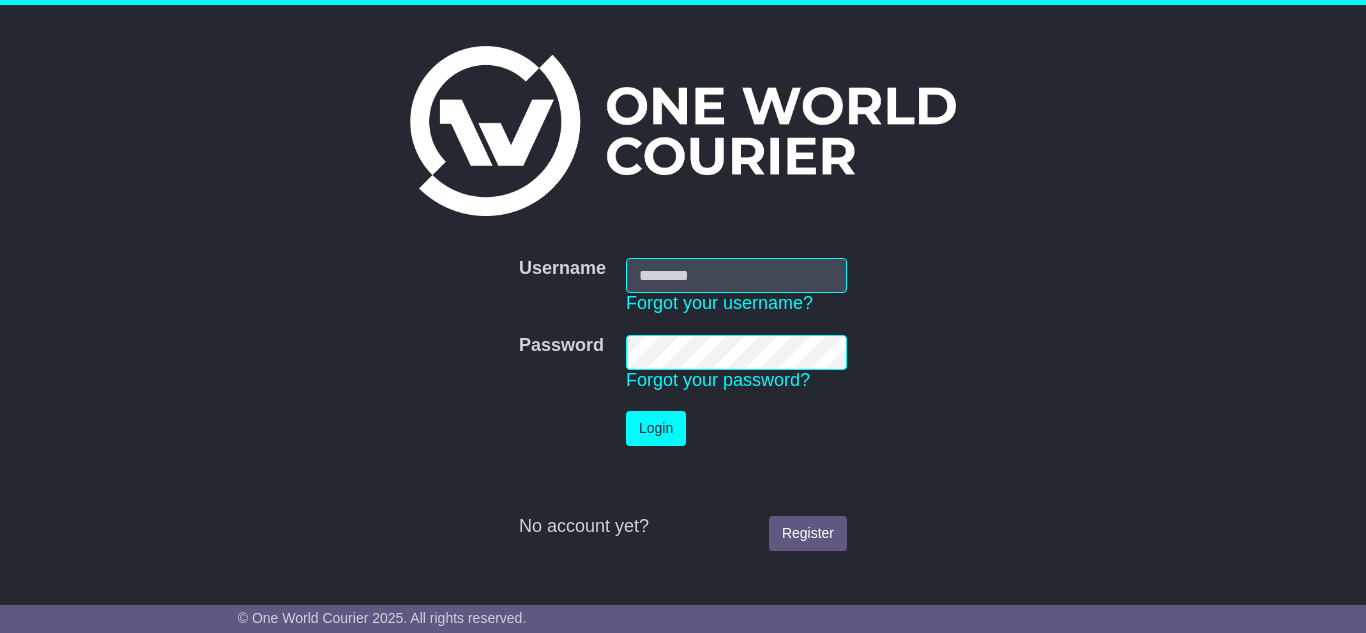 scroll, scrollTop: 0, scrollLeft: 0, axis: both 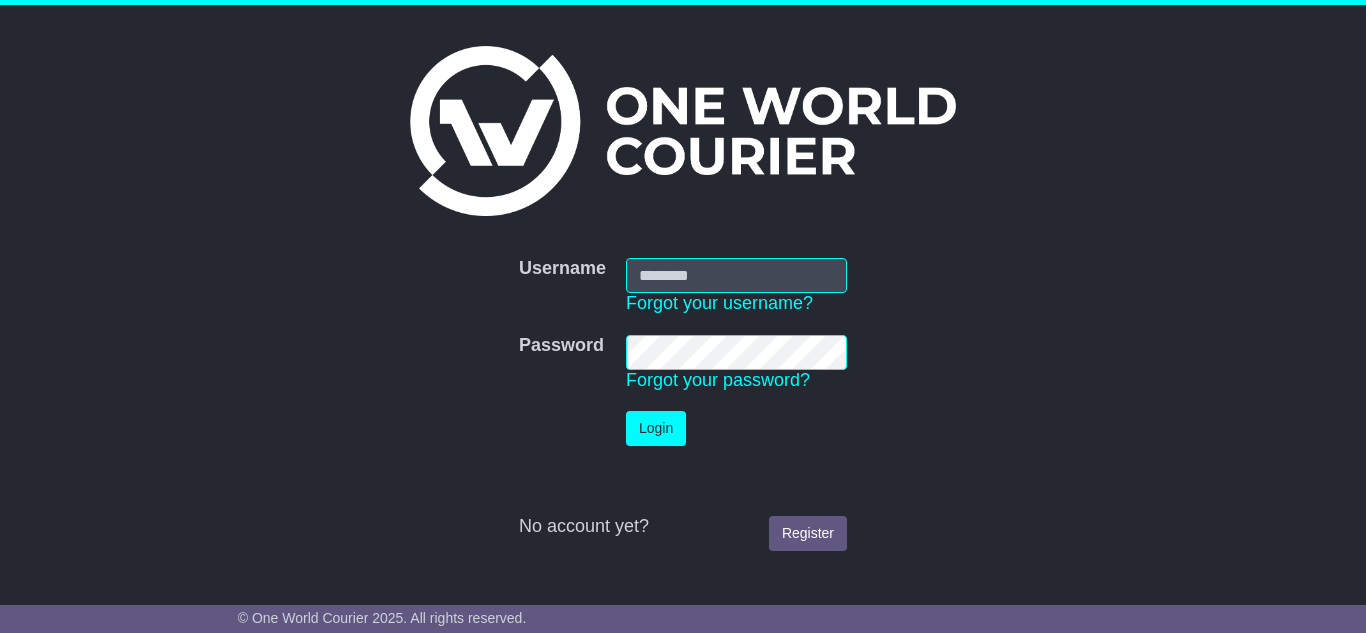 type on "**********" 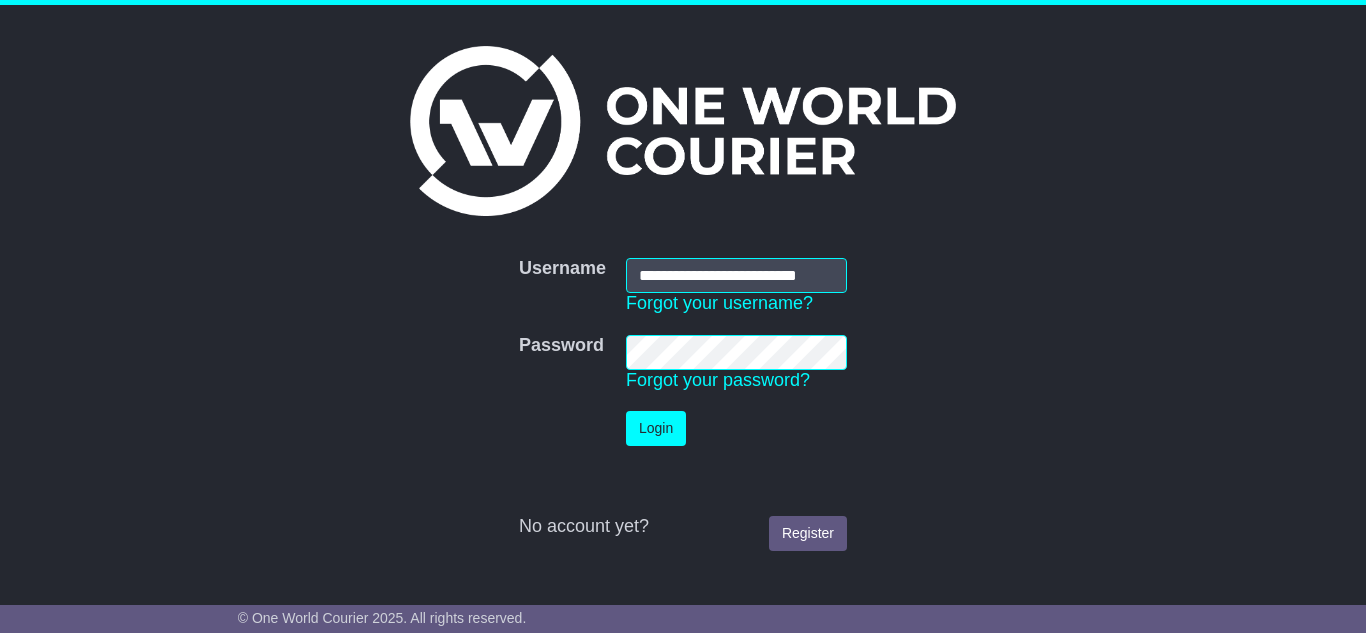 click on "Login" at bounding box center (736, 428) 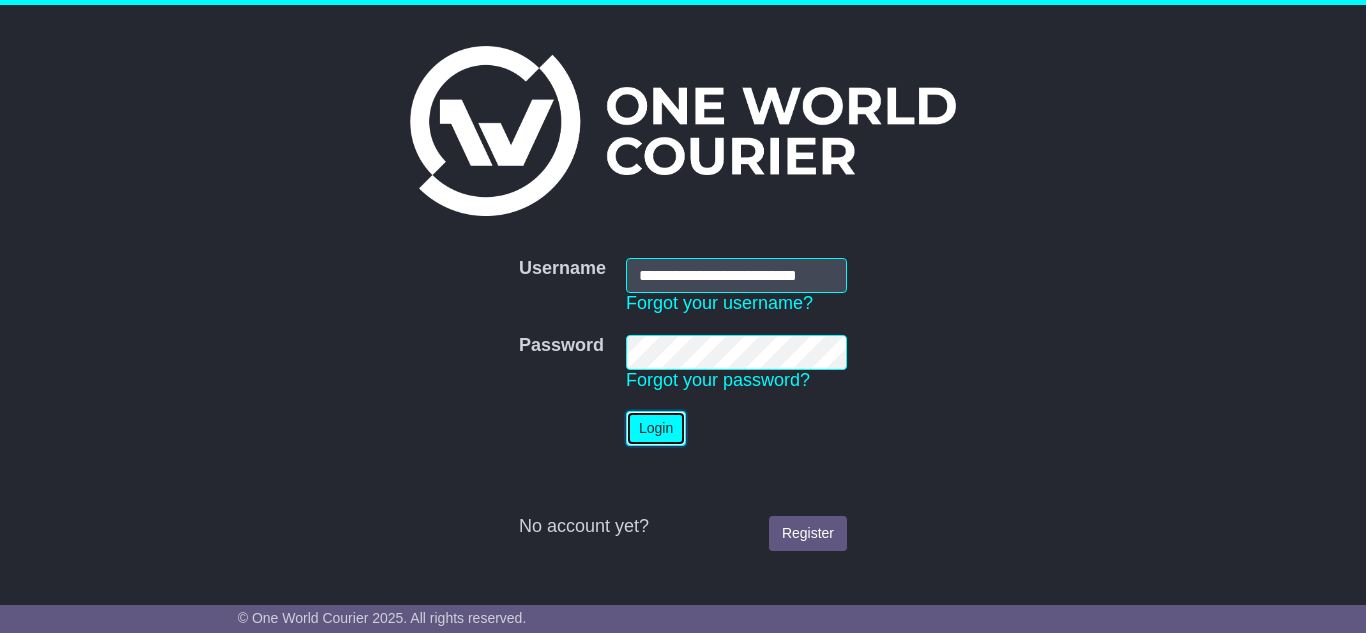 click on "Login" at bounding box center [656, 428] 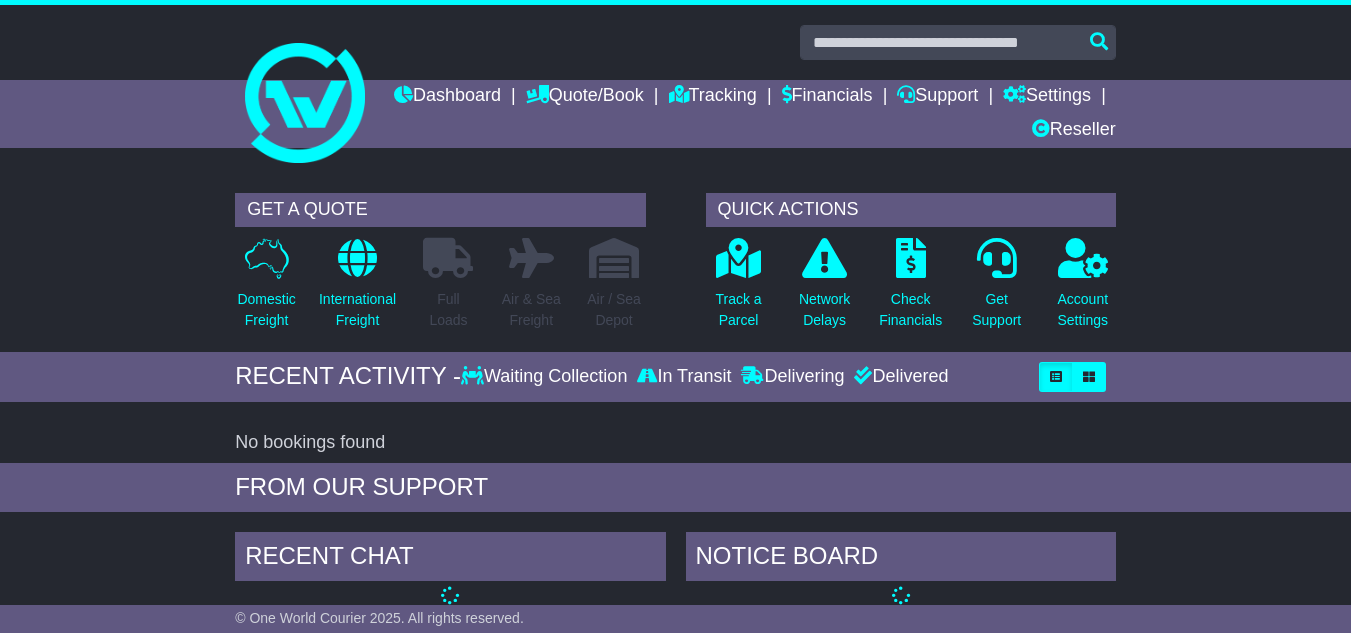 scroll, scrollTop: 0, scrollLeft: 0, axis: both 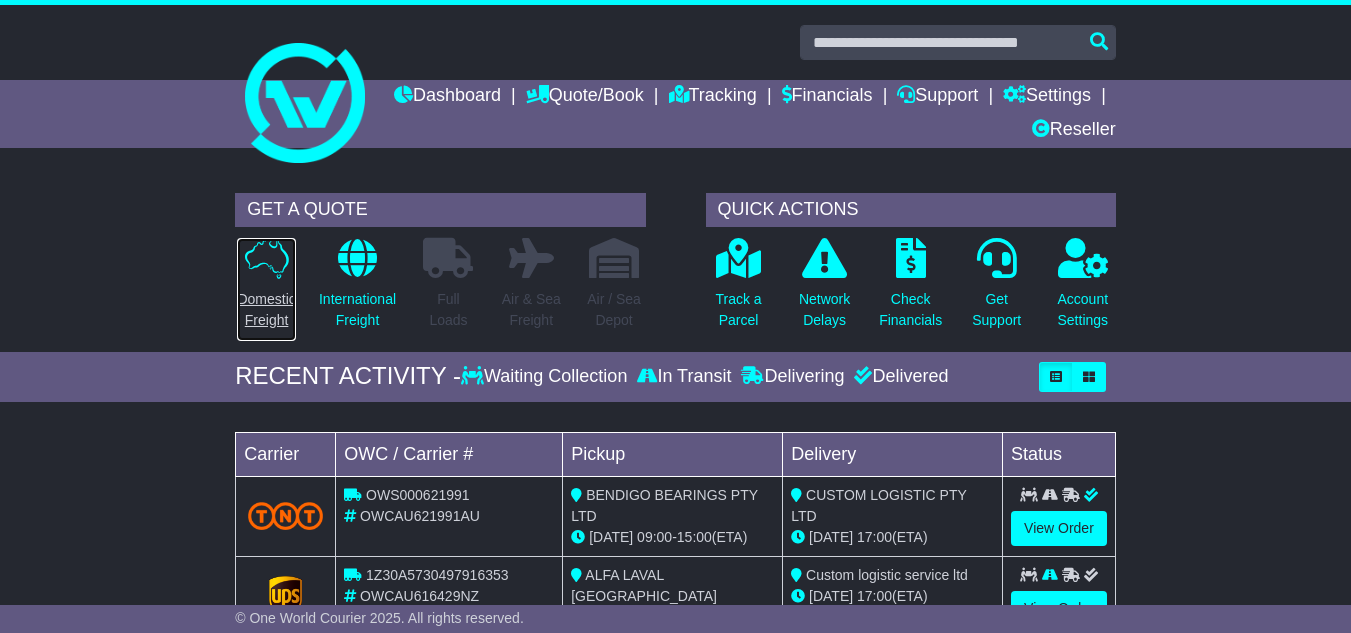 click at bounding box center (267, 258) 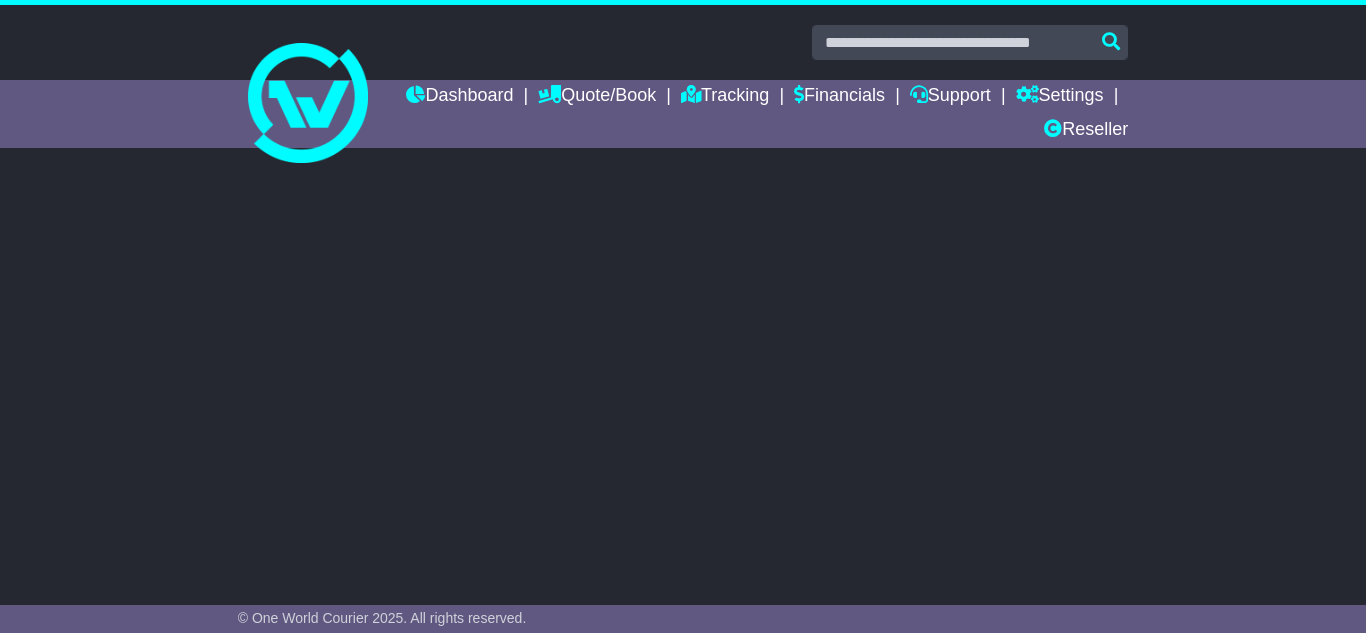 scroll, scrollTop: 0, scrollLeft: 0, axis: both 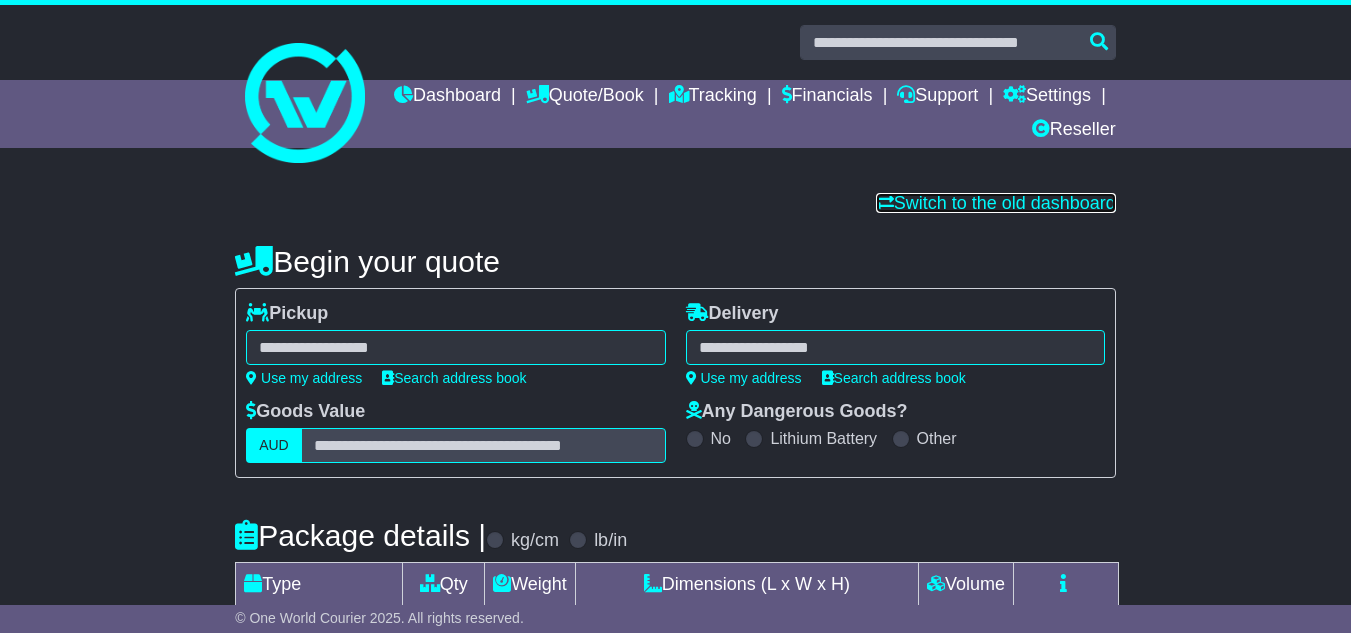 click on "Switch to the old dashboard" at bounding box center (996, 203) 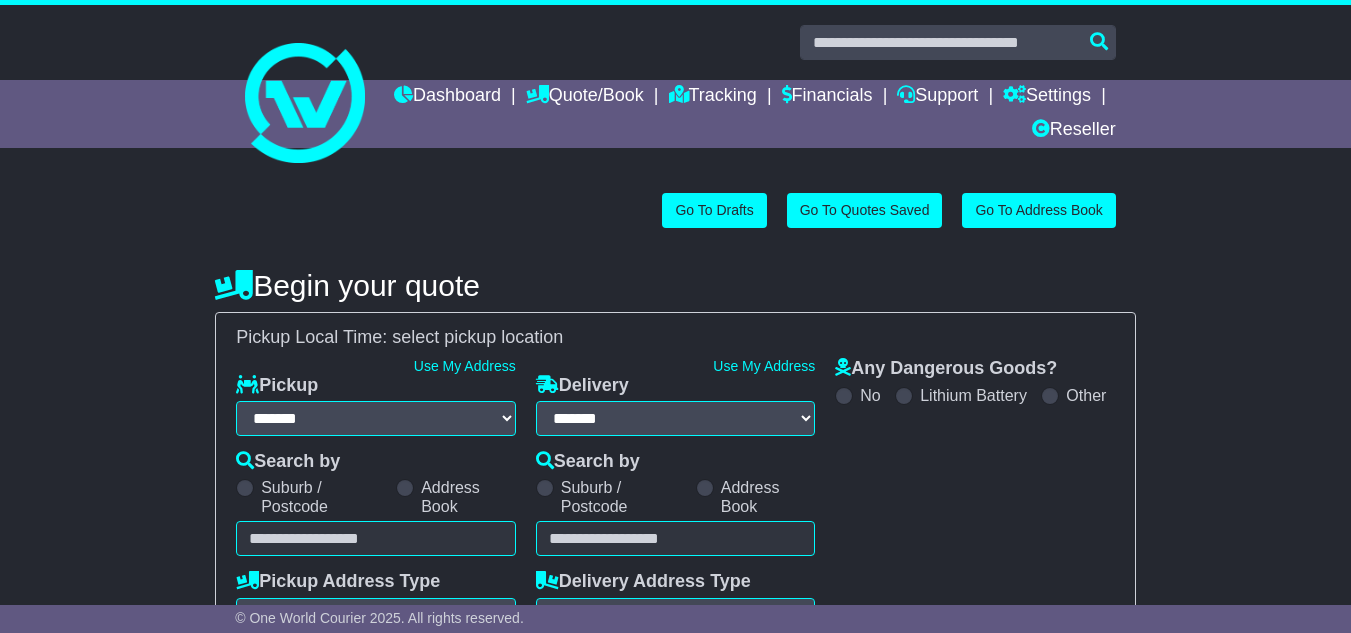 select on "**" 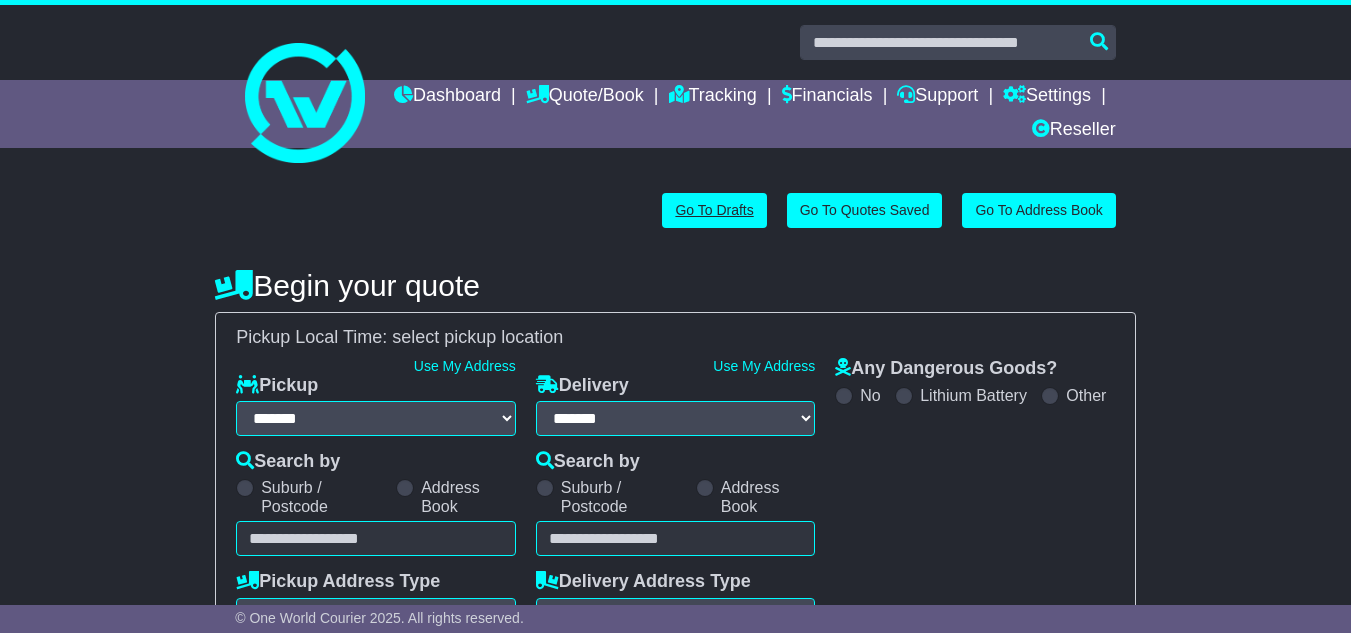 scroll, scrollTop: 0, scrollLeft: 0, axis: both 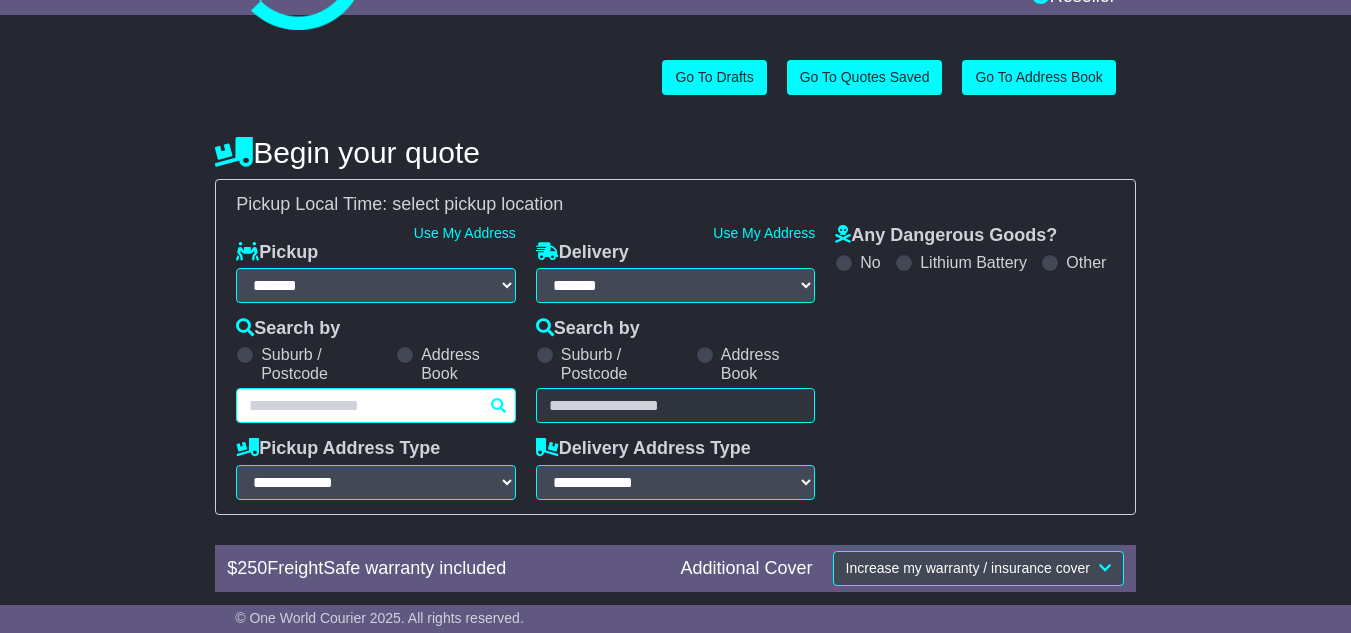 click at bounding box center [376, 405] 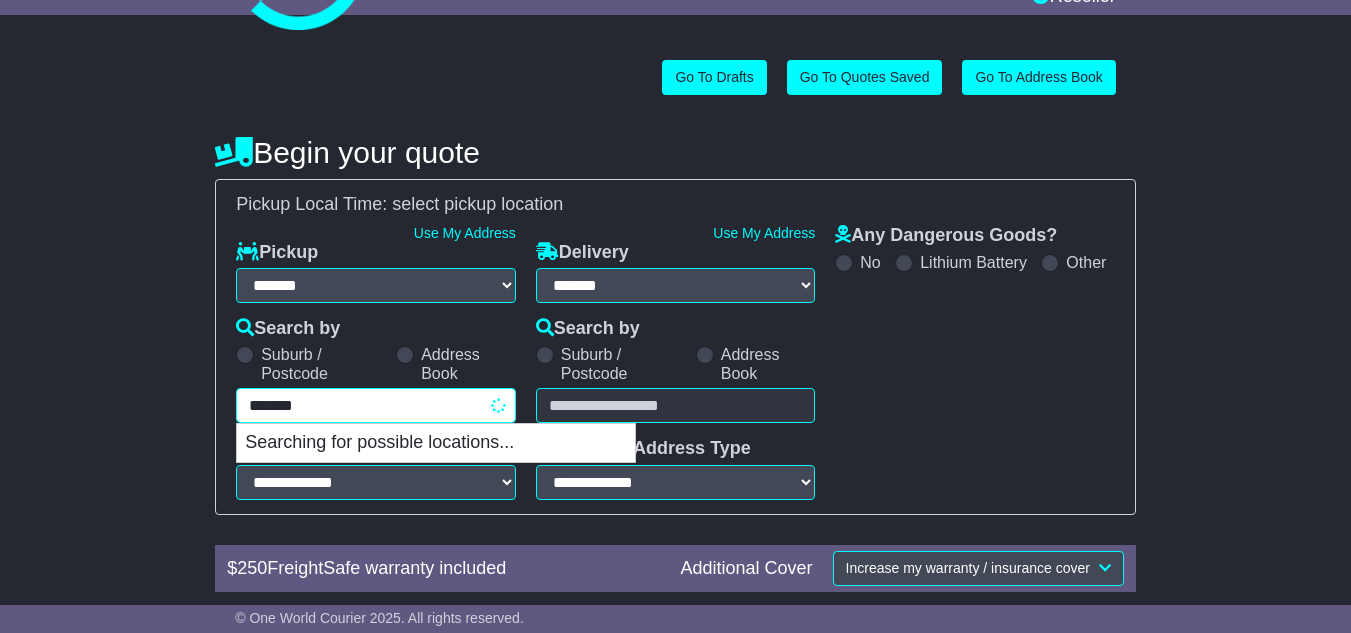 type on "*******" 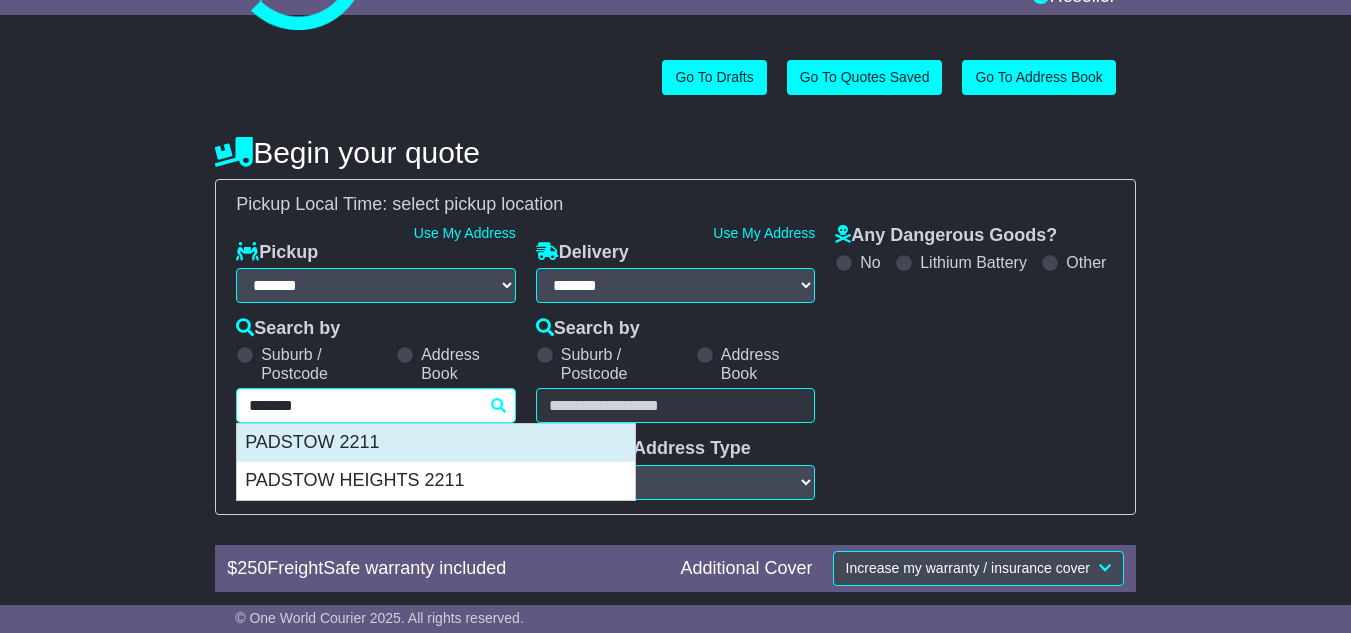 click on "PADSTOW 2211" at bounding box center [436, 443] 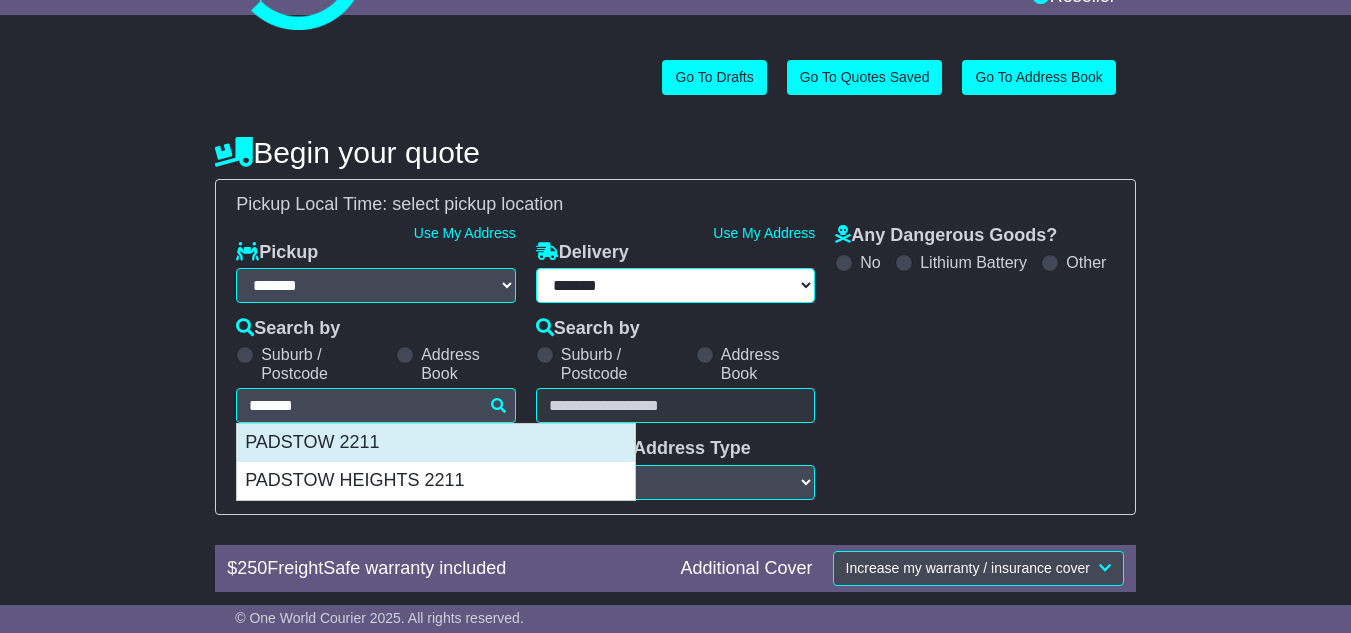 type on "**********" 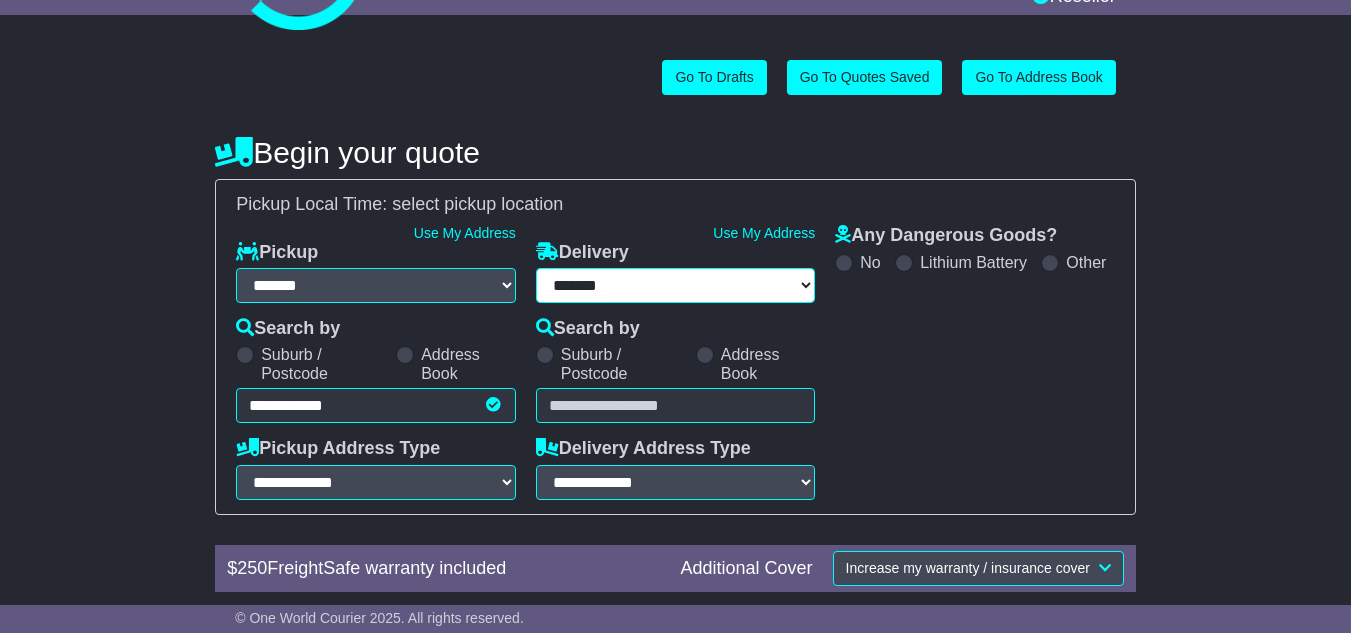 type on "**********" 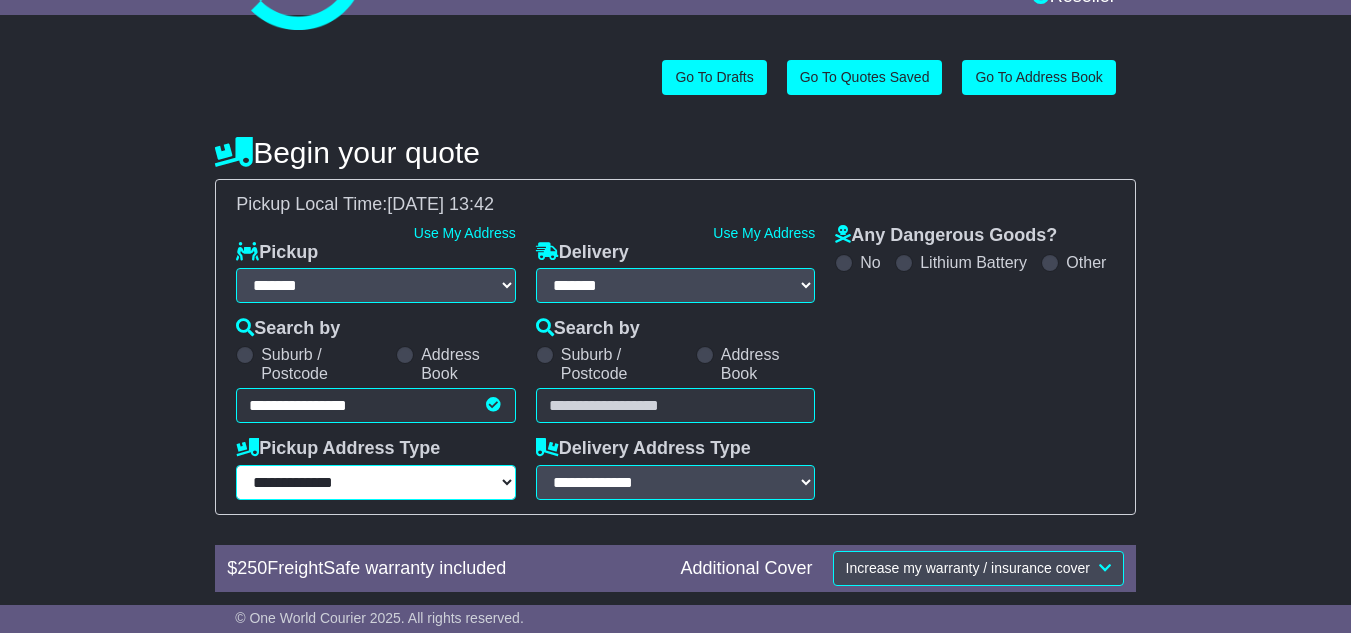 click on "**********" at bounding box center [376, 482] 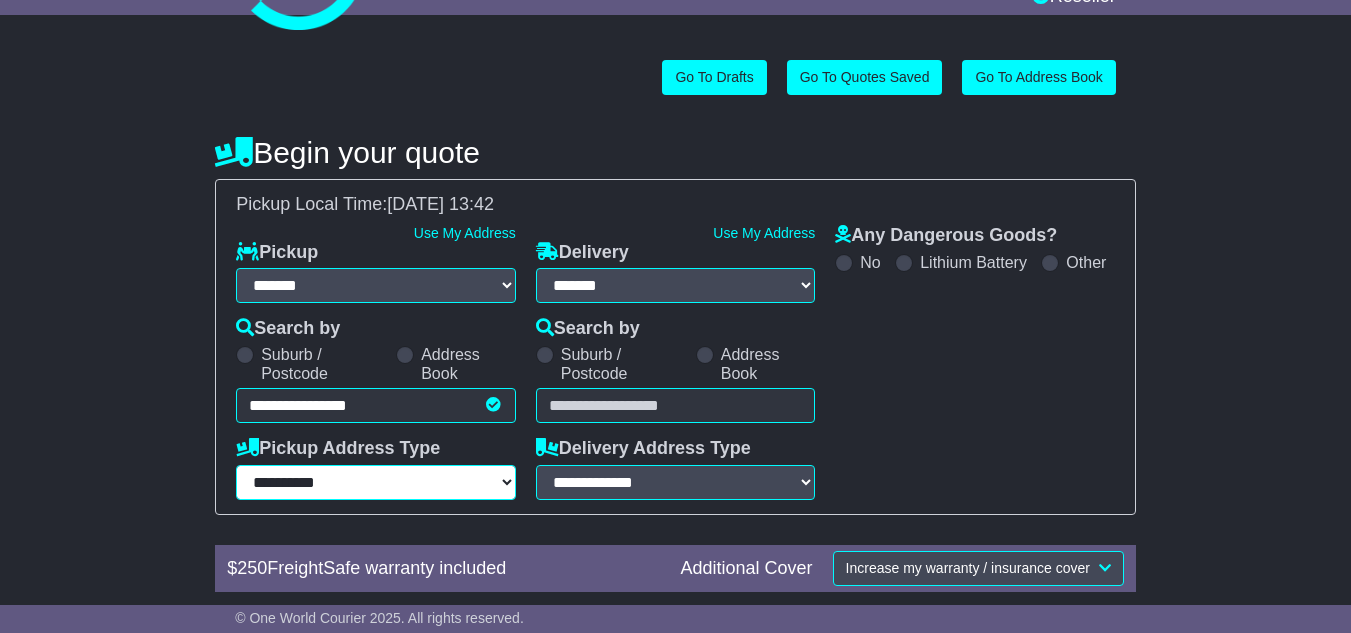 click on "**********" at bounding box center (376, 482) 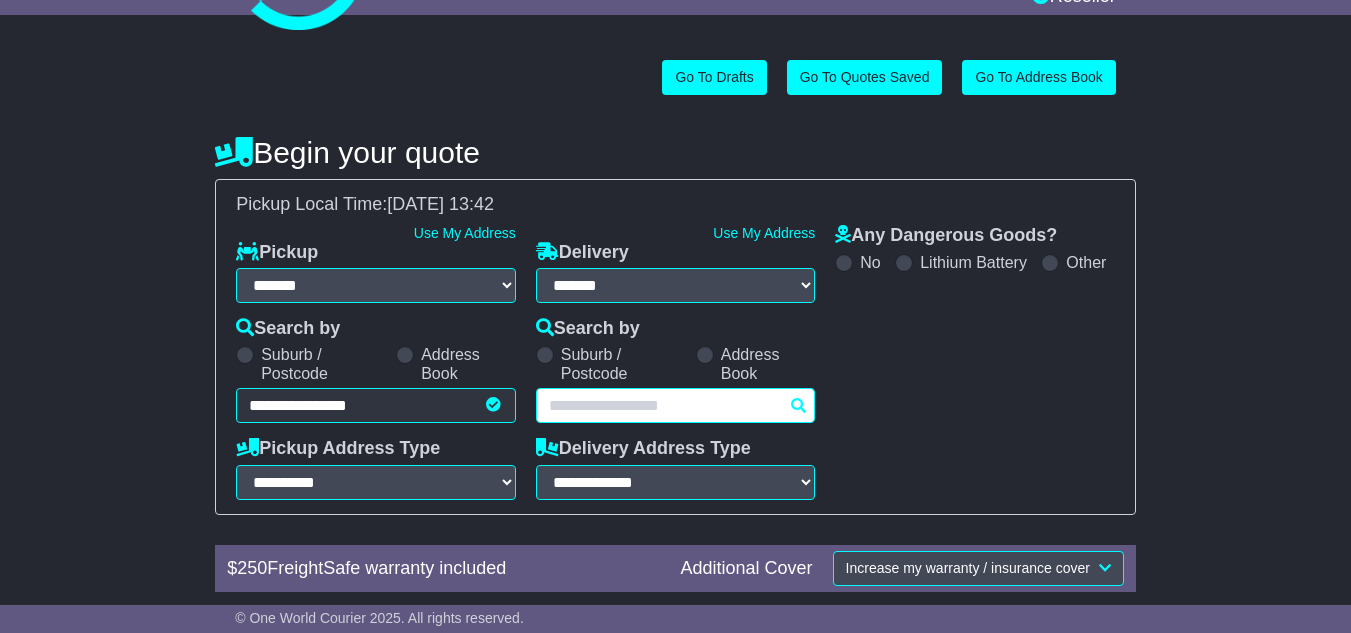 click at bounding box center (676, 405) 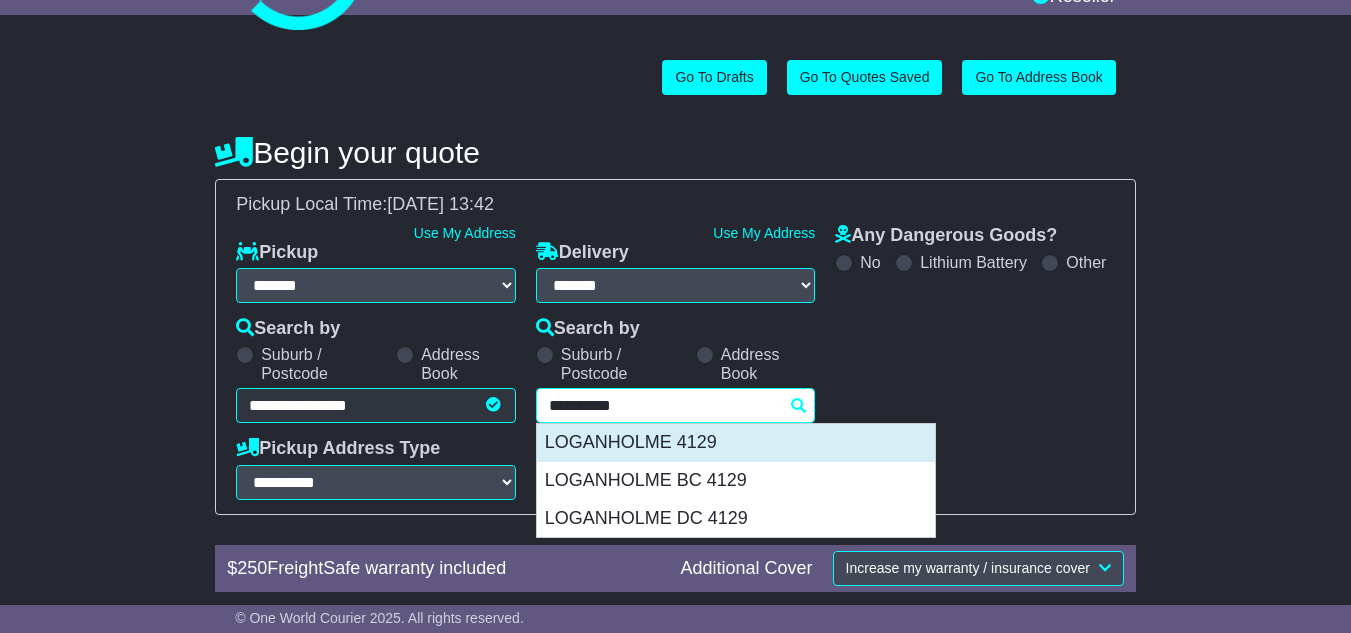 click on "LOGANHOLME 4129" at bounding box center [736, 443] 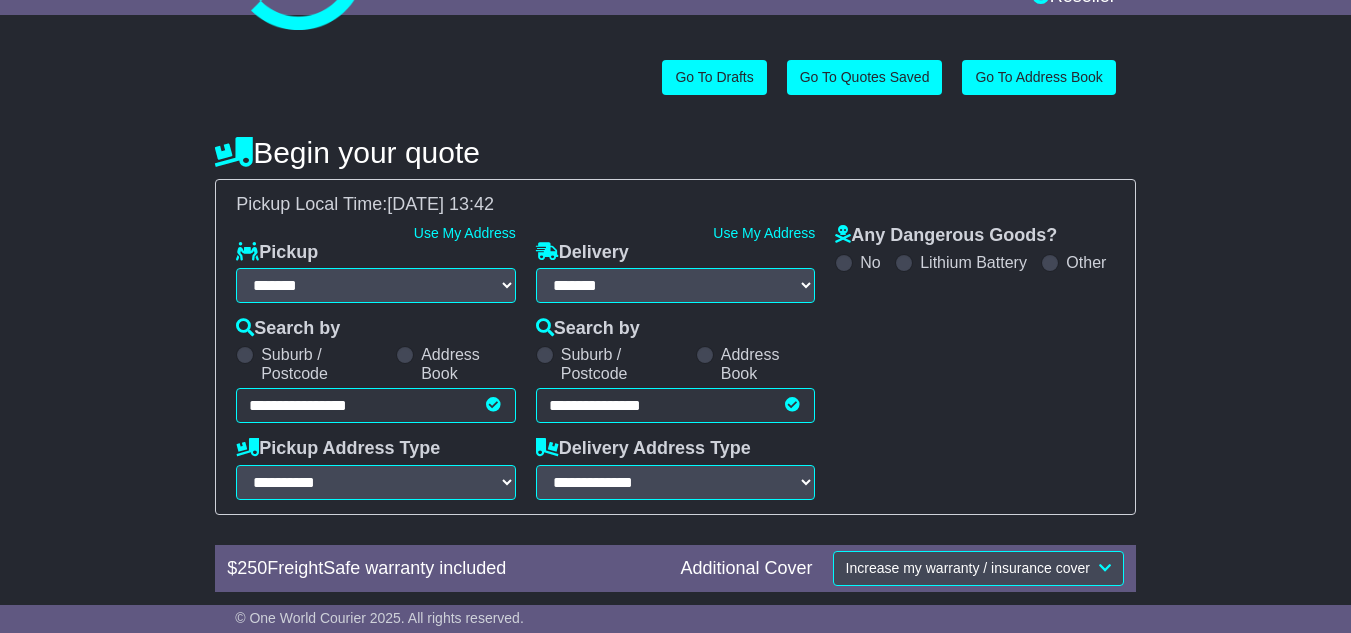 type on "**********" 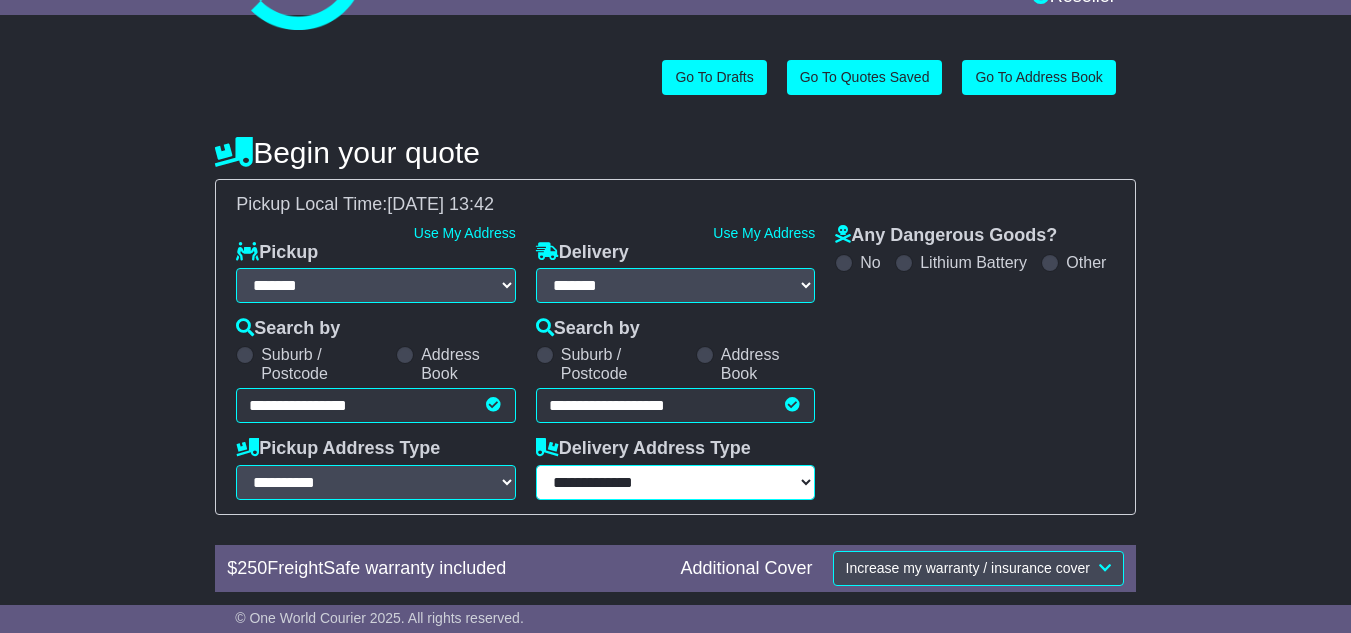 click on "**********" at bounding box center [676, 482] 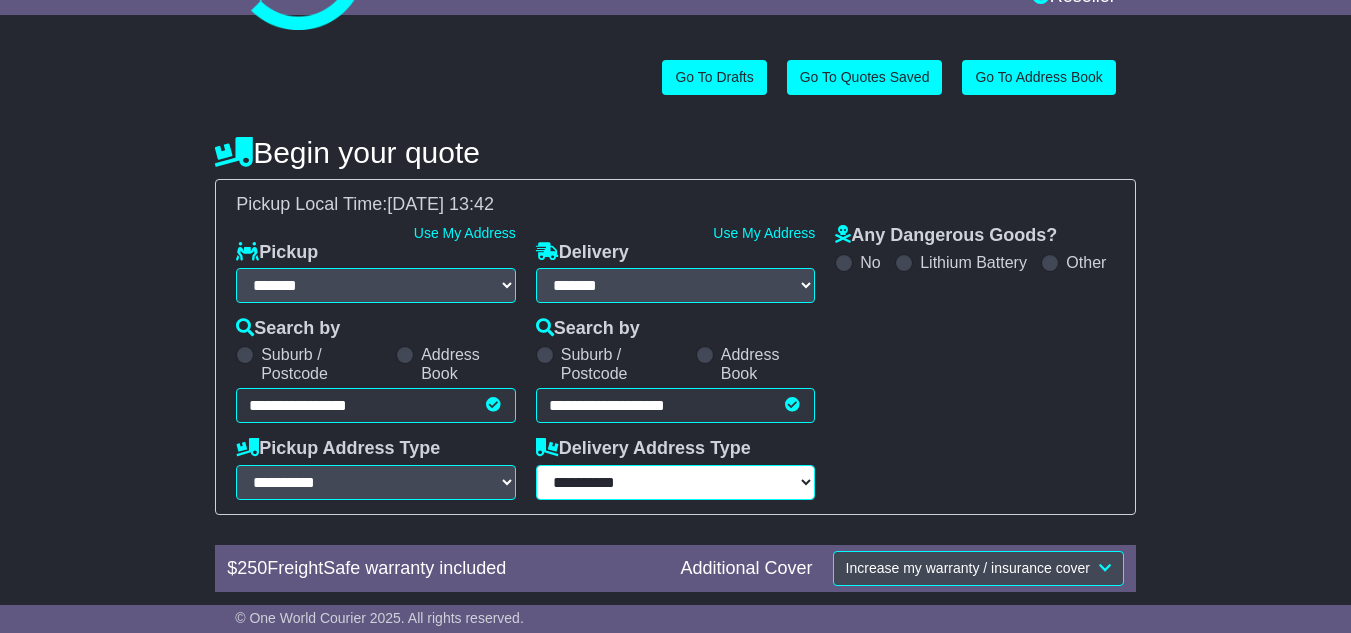 click on "**********" at bounding box center (676, 482) 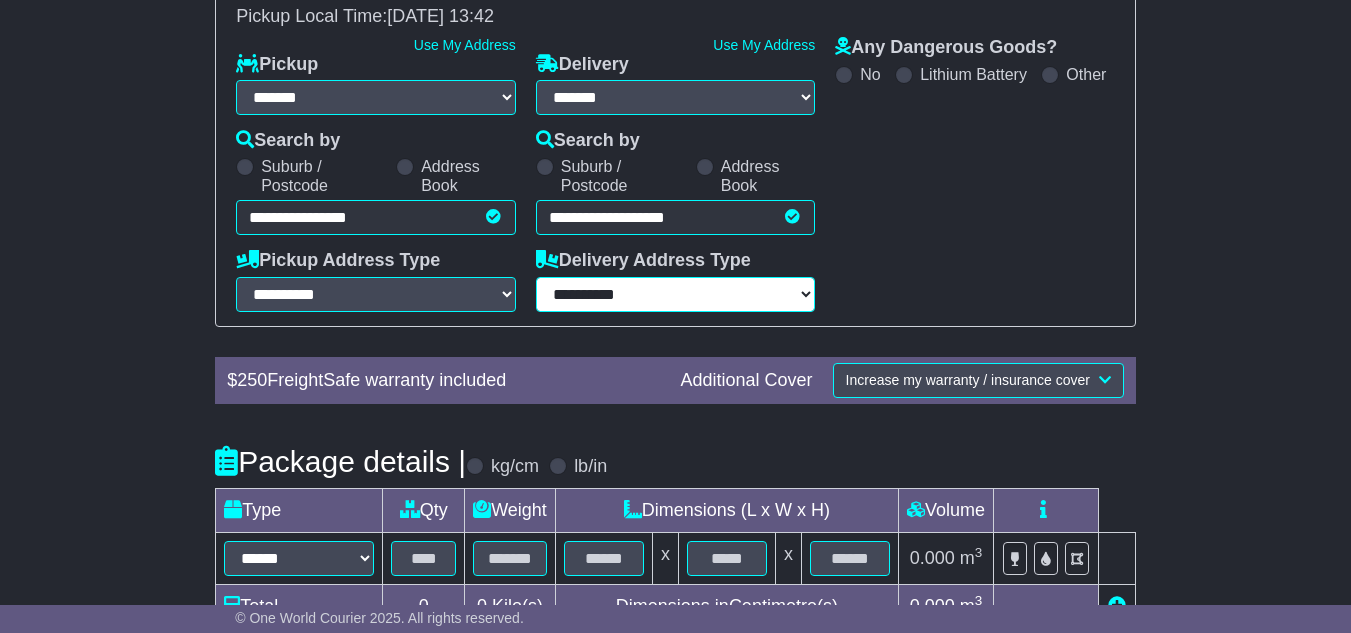 scroll, scrollTop: 333, scrollLeft: 0, axis: vertical 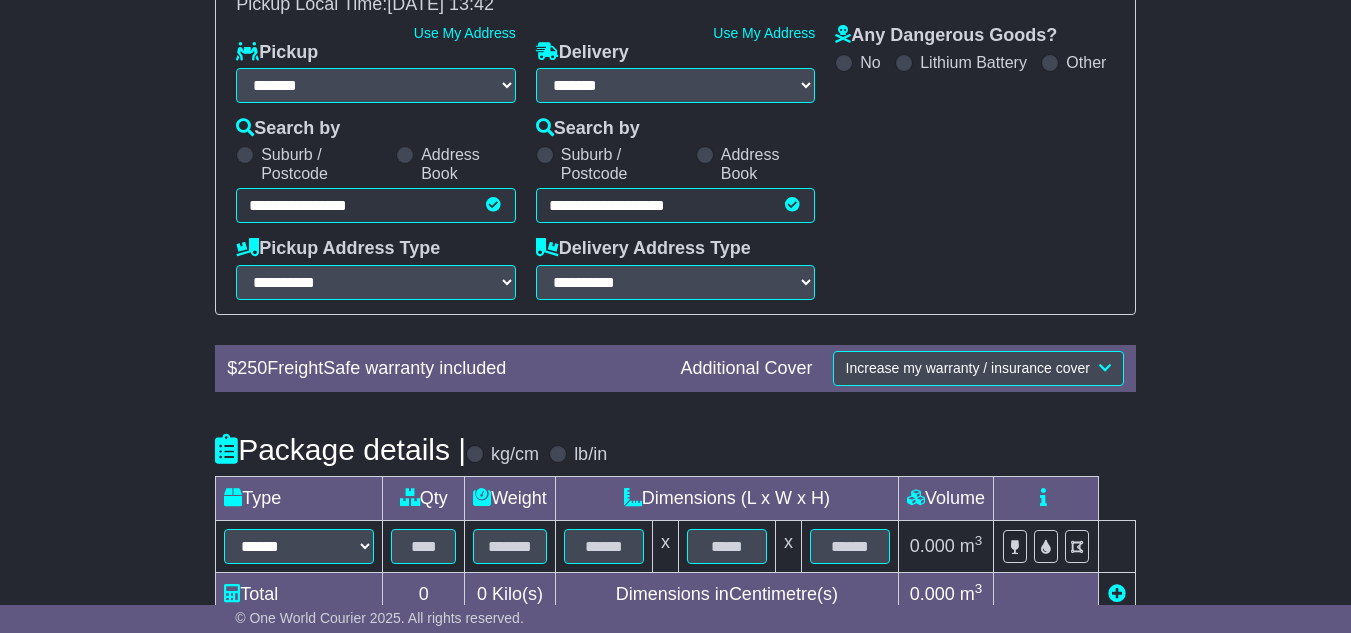 click on "Any Dangerous Goods?
No
Lithium Battery
Other" at bounding box center [975, 162] 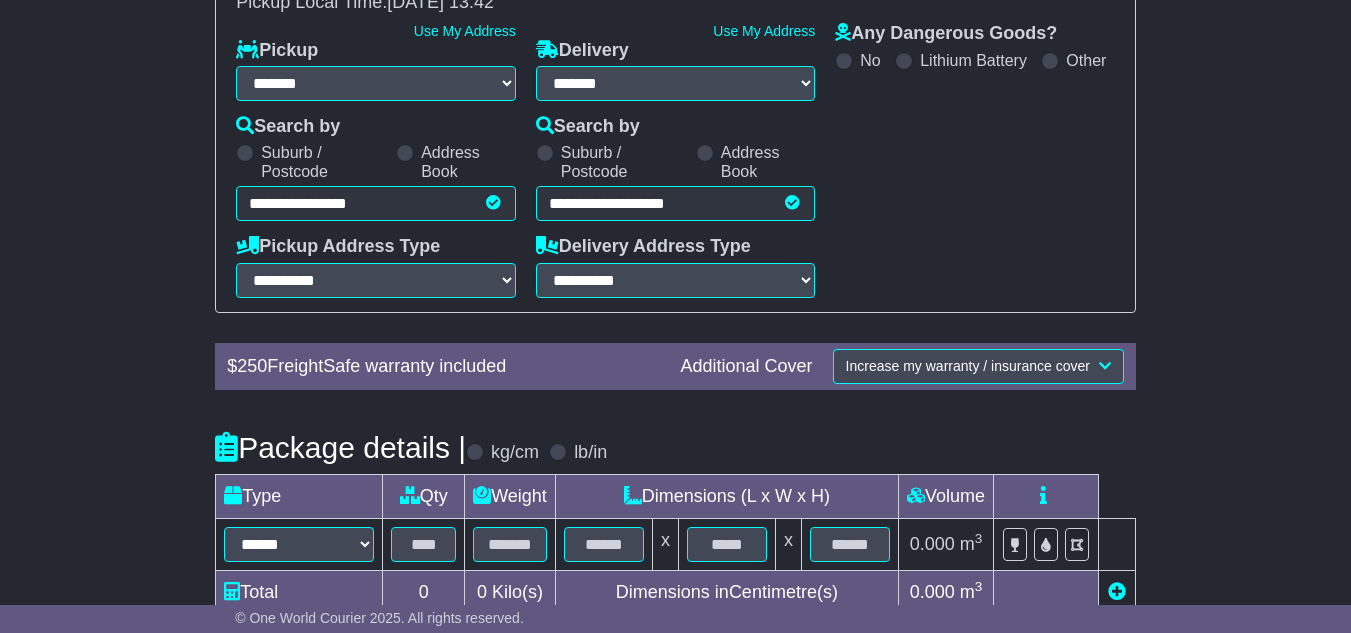 scroll, scrollTop: 433, scrollLeft: 0, axis: vertical 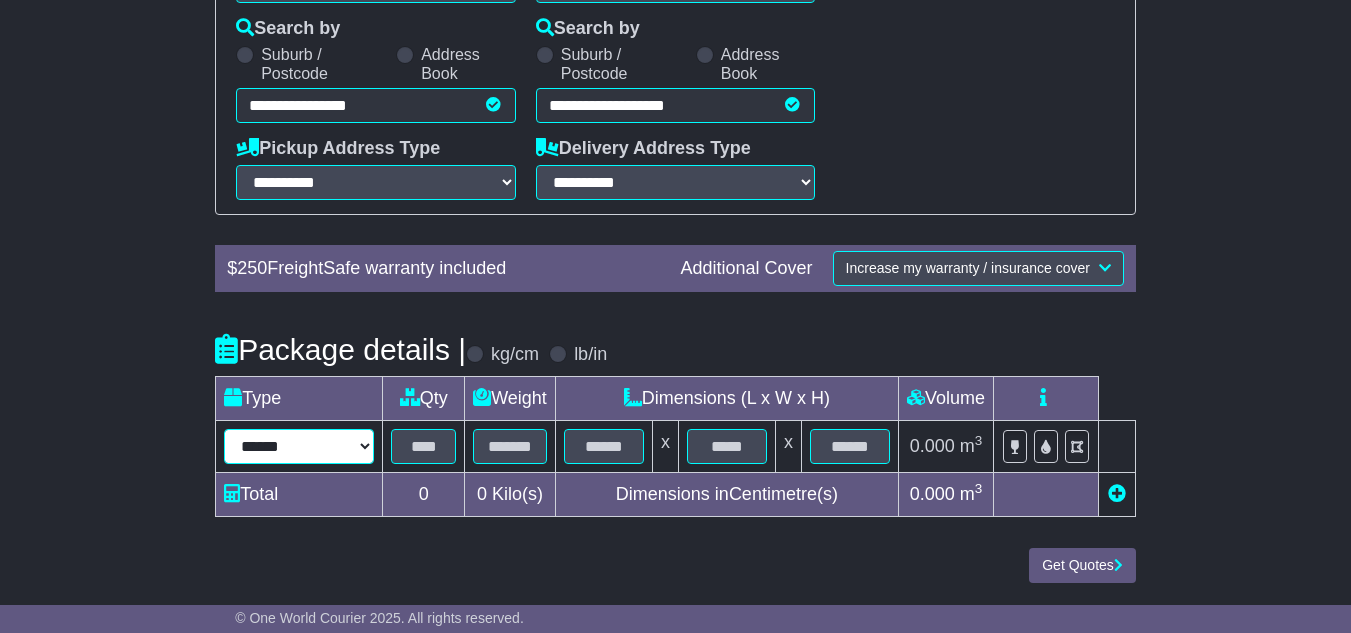 click on "****** ****** *** ******** ***** **** **** ****** *** *******" at bounding box center [299, 446] 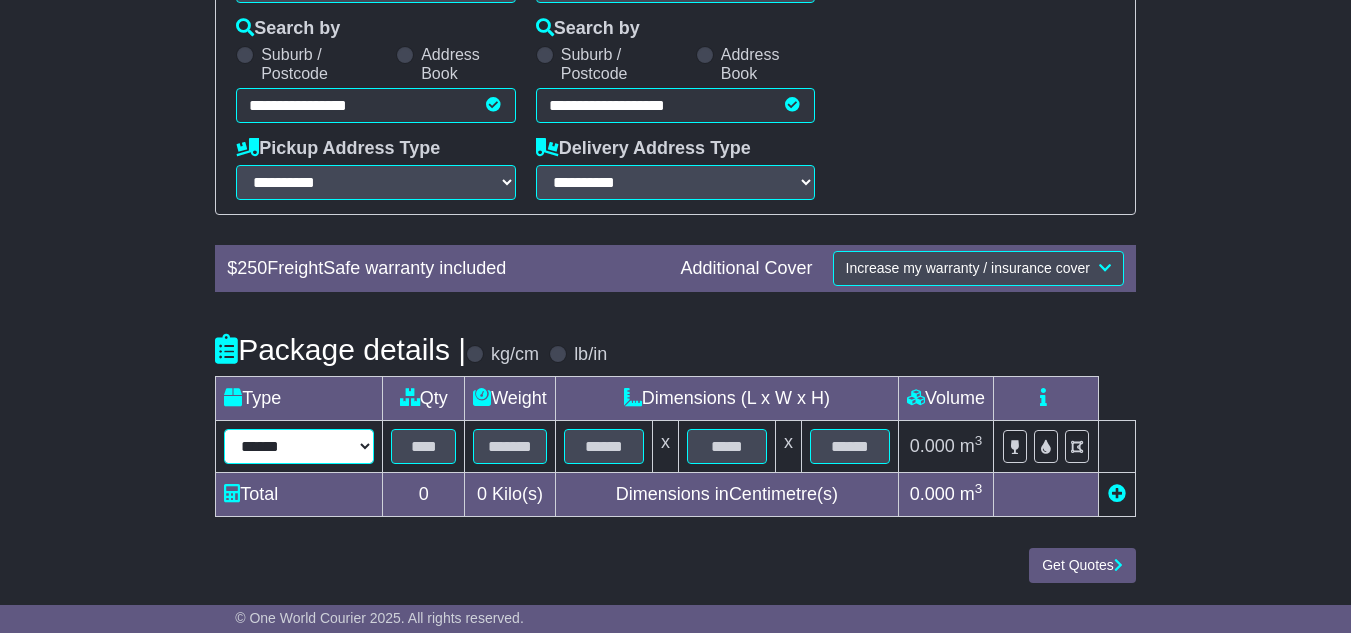 select on "***" 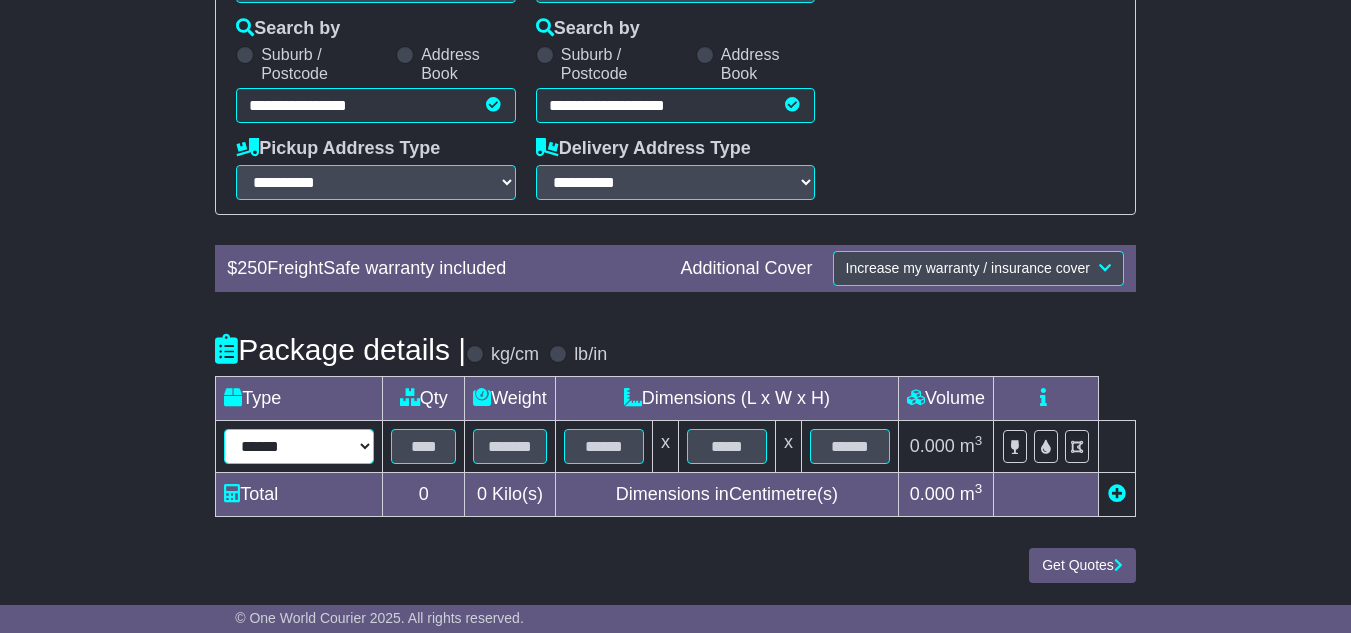 click on "****** ****** *** ******** ***** **** **** ****** *** *******" at bounding box center [299, 446] 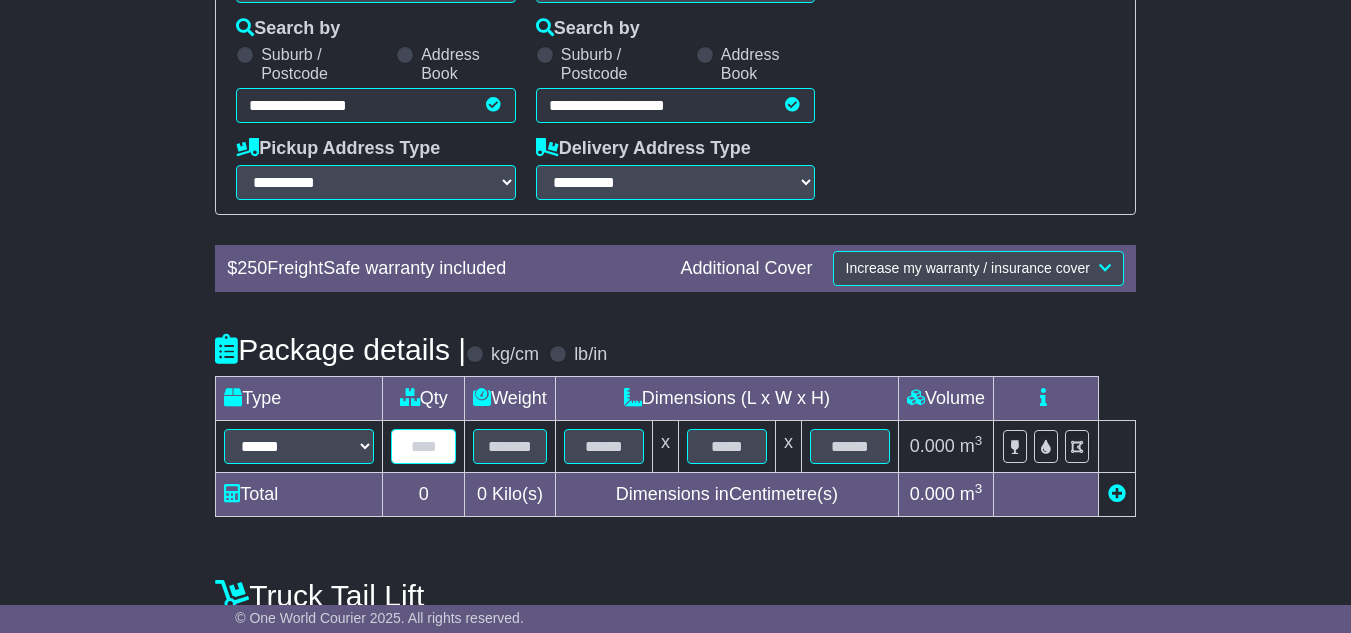 click at bounding box center [423, 446] 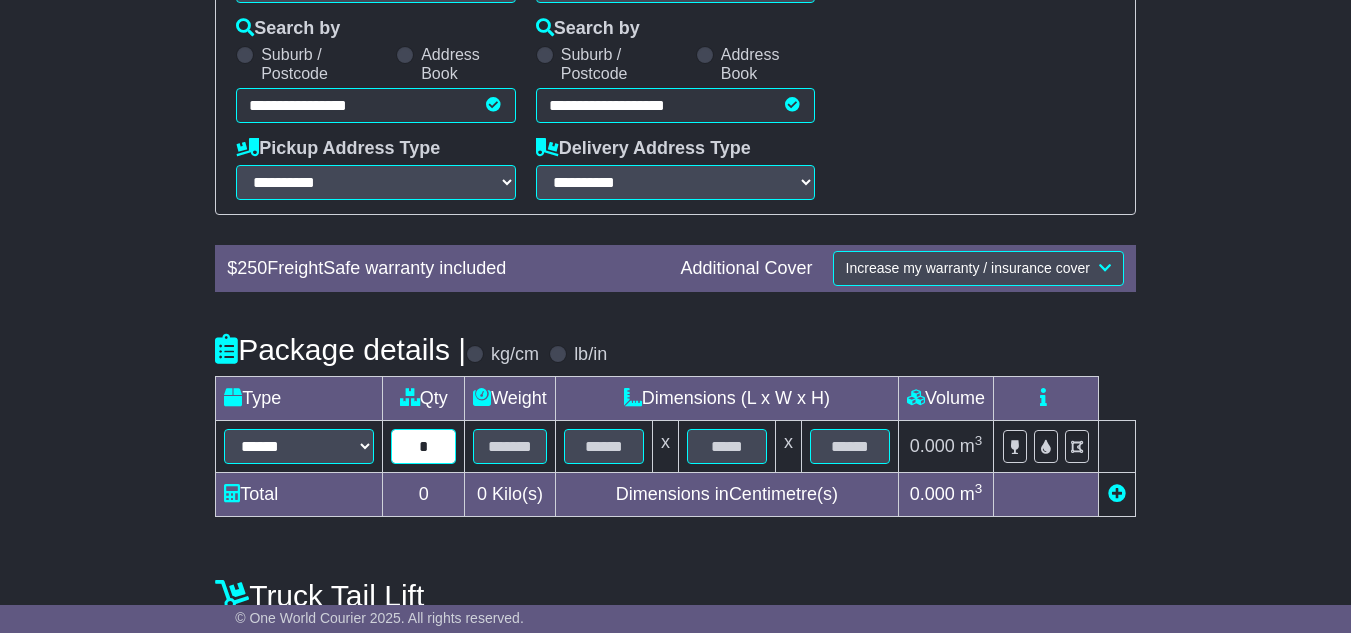 type on "*" 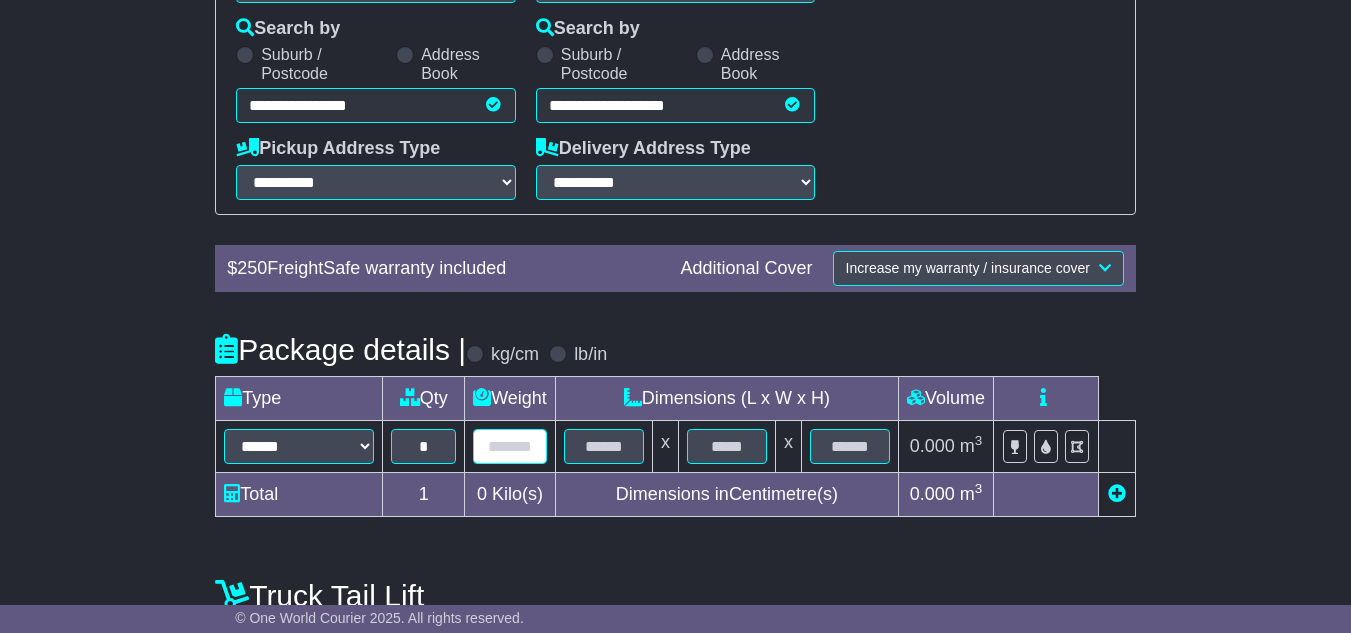 click at bounding box center (510, 446) 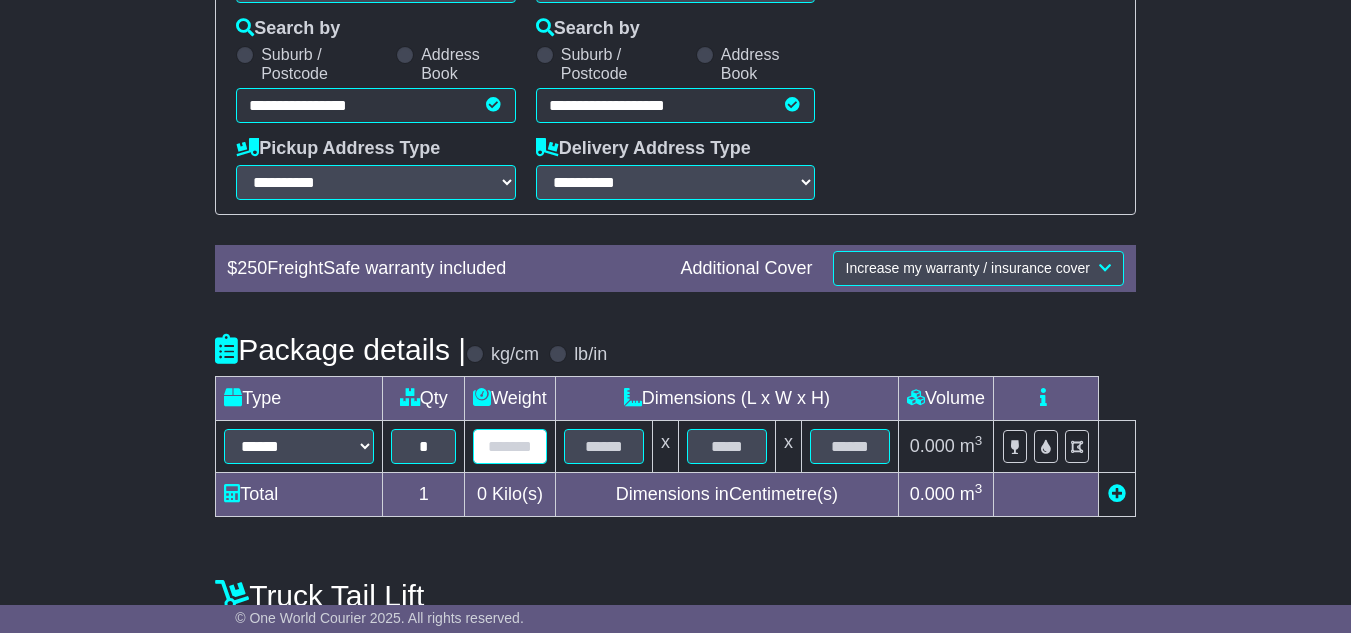 click at bounding box center [510, 446] 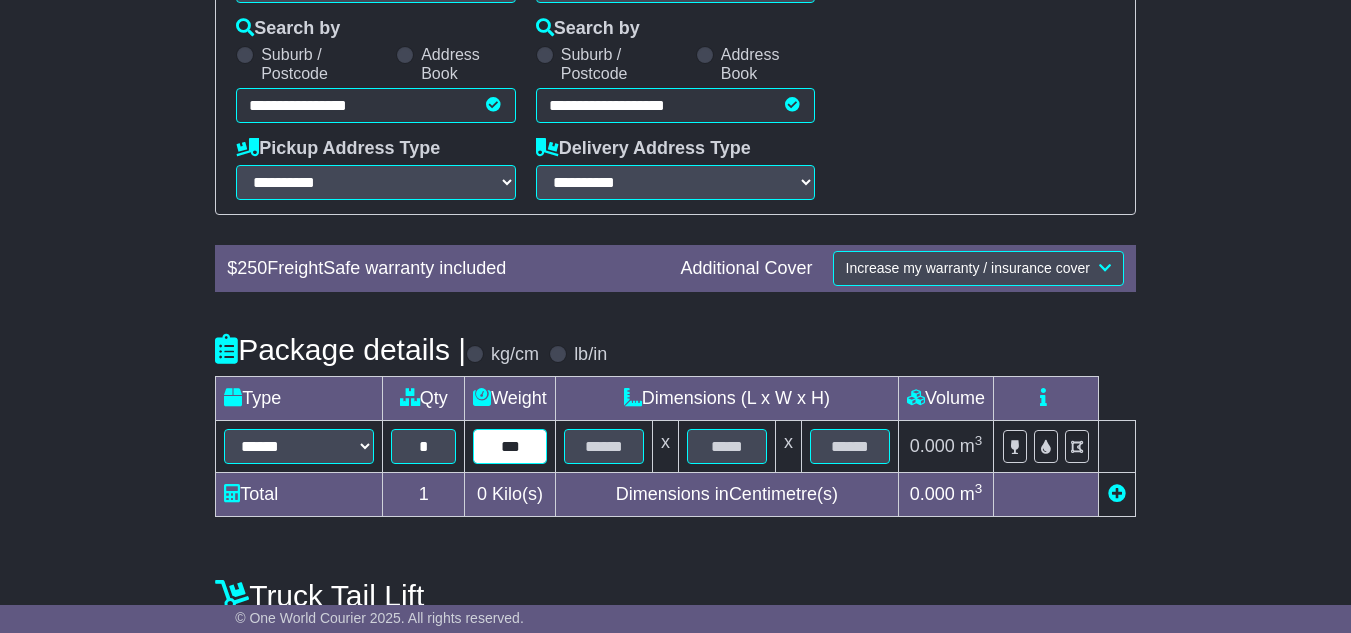 type on "***" 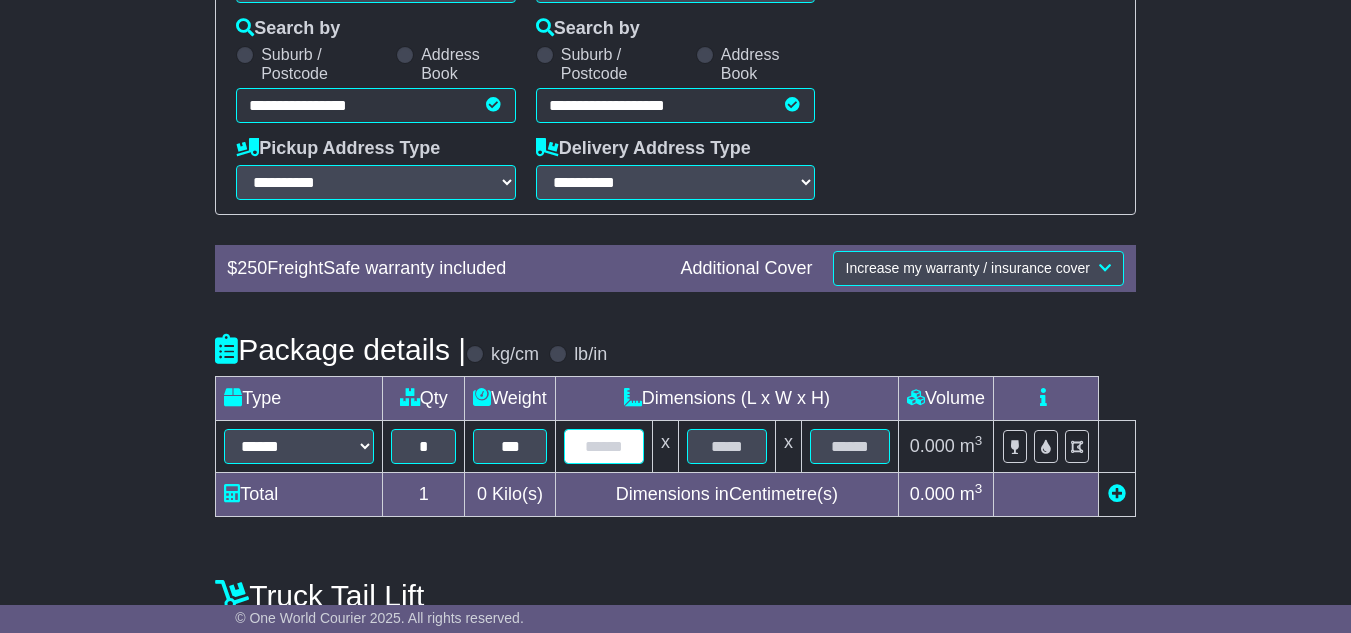click at bounding box center [604, 446] 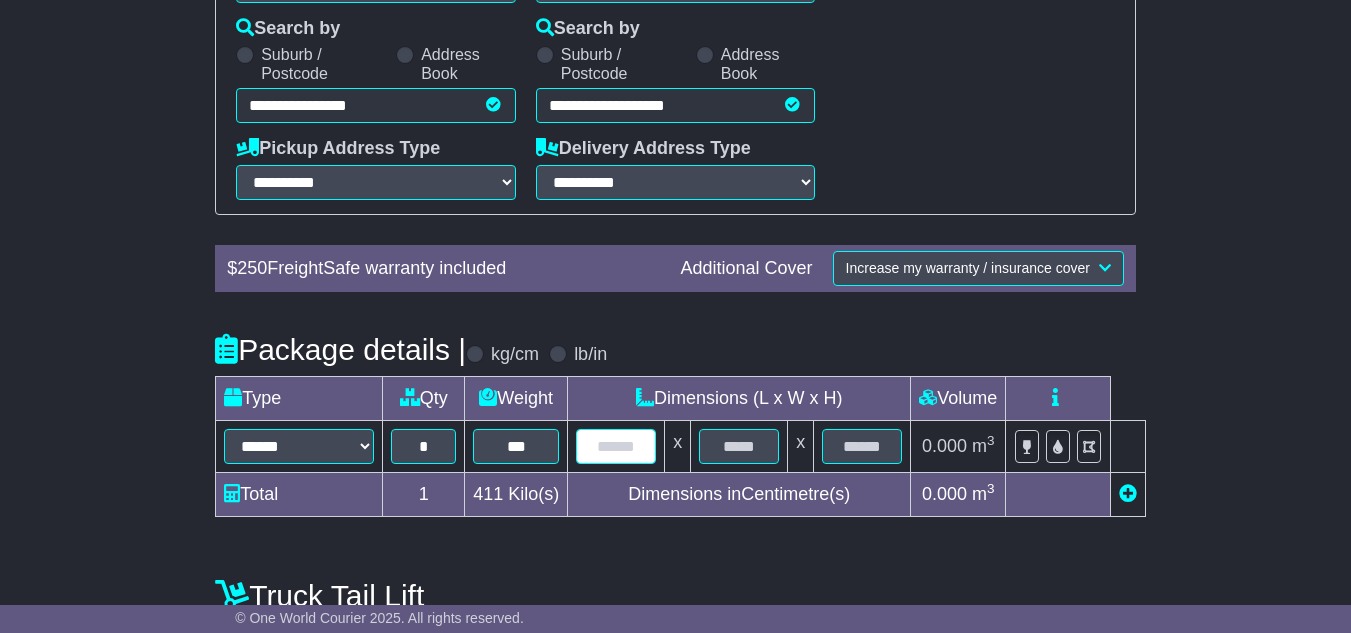 click at bounding box center (616, 446) 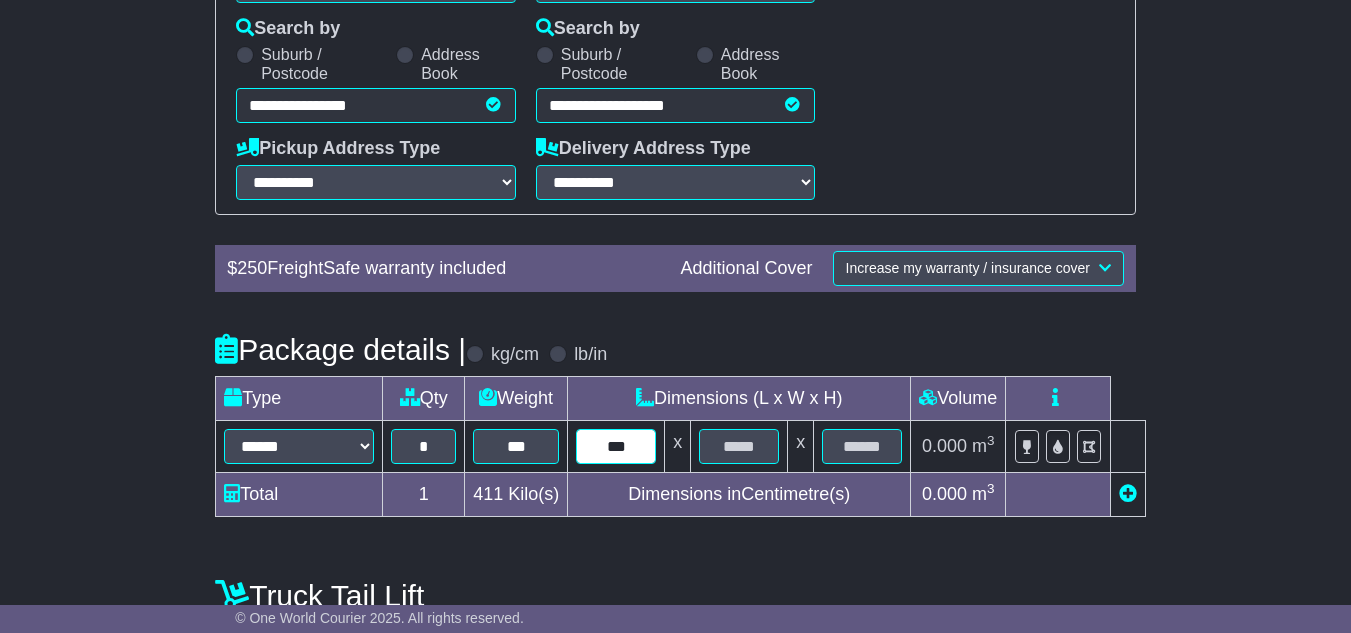 type on "***" 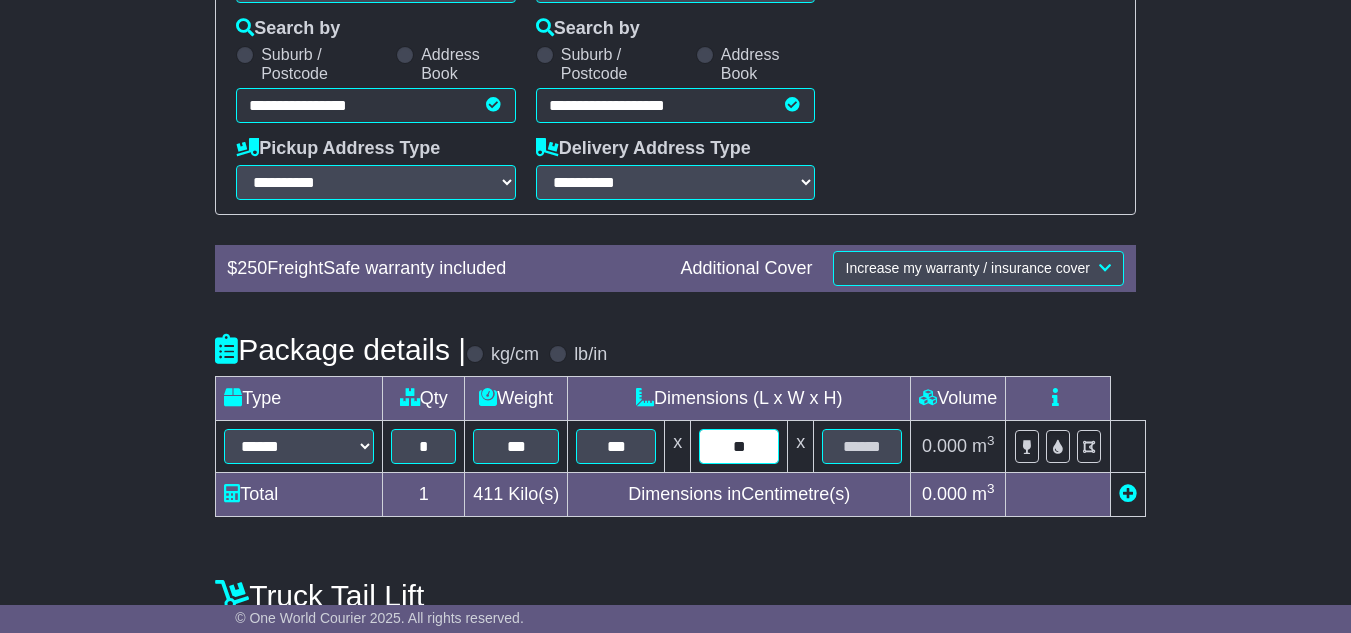 type on "**" 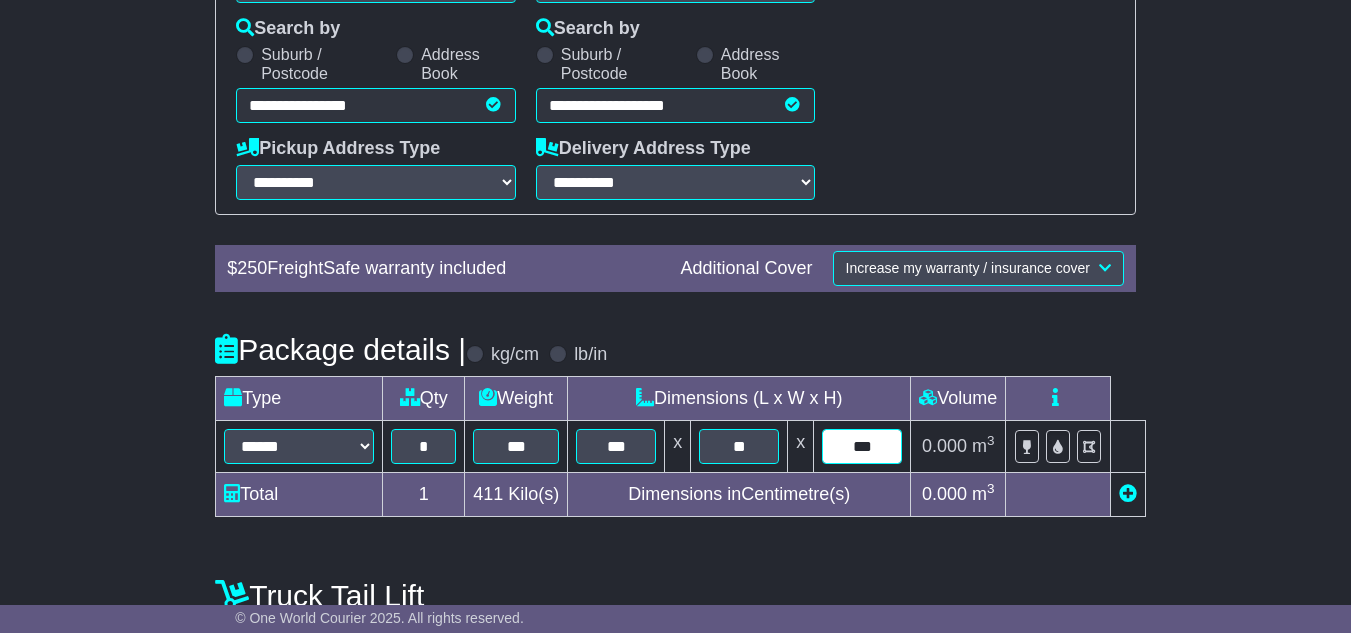 type on "***" 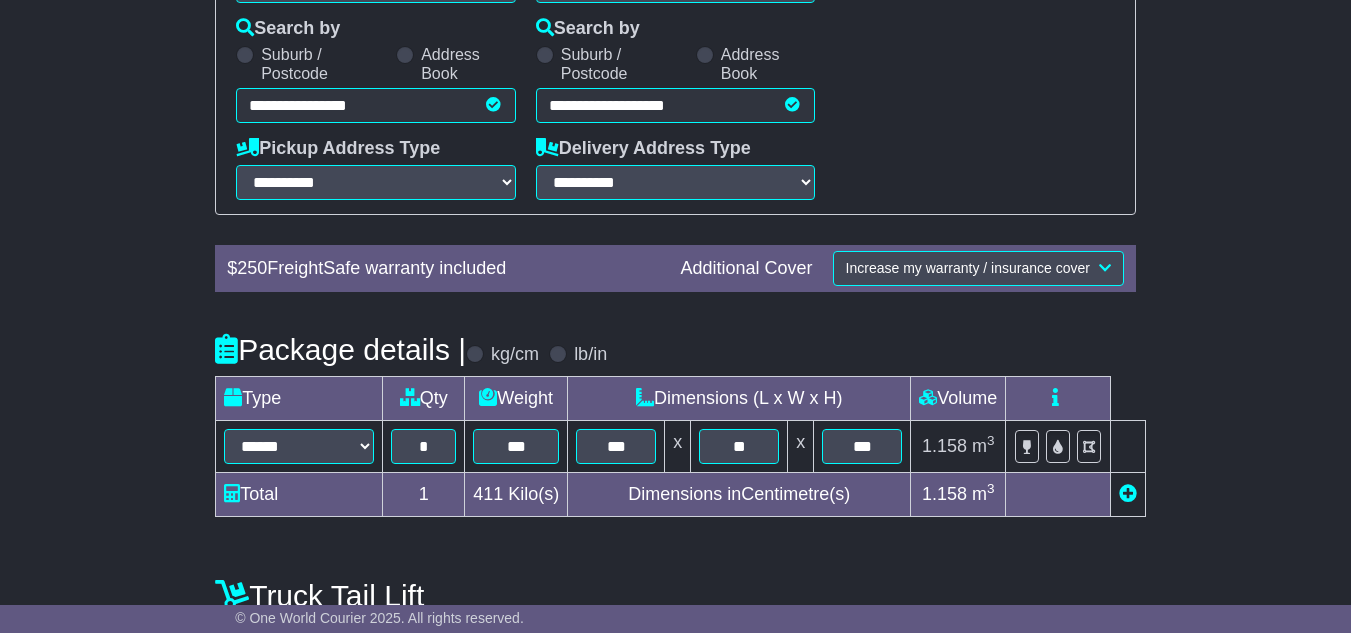 scroll, scrollTop: 706, scrollLeft: 0, axis: vertical 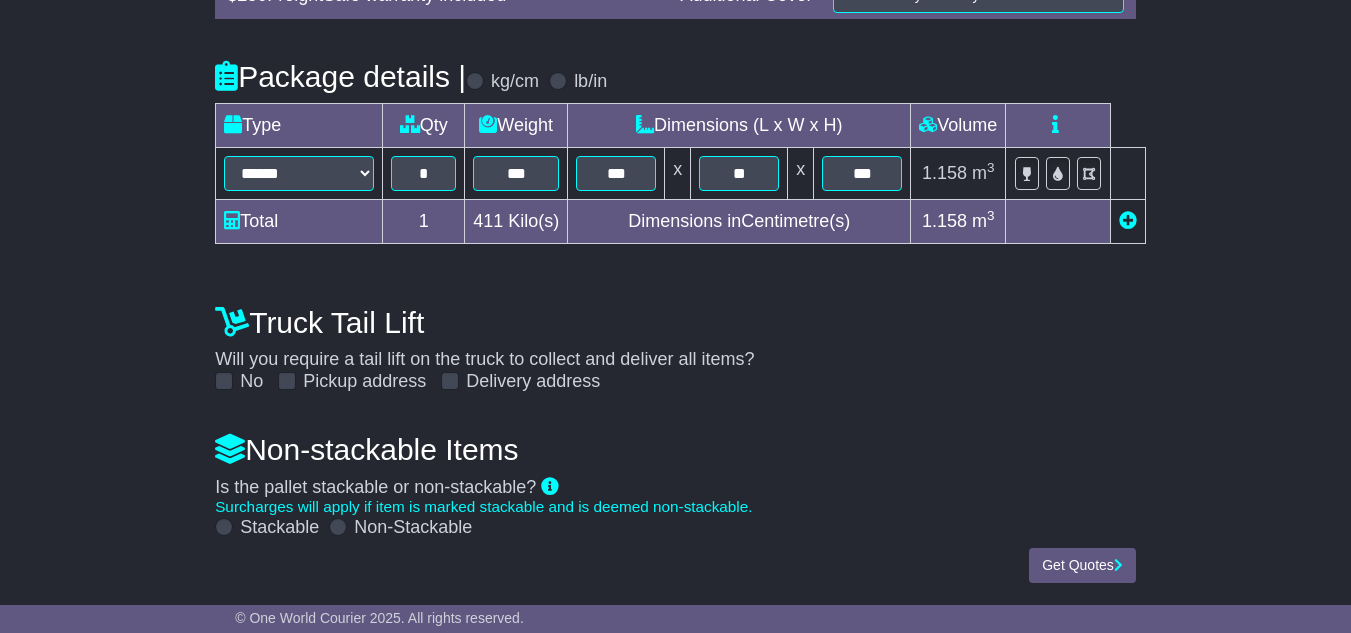 click on "Non-Stackable" at bounding box center [413, 528] 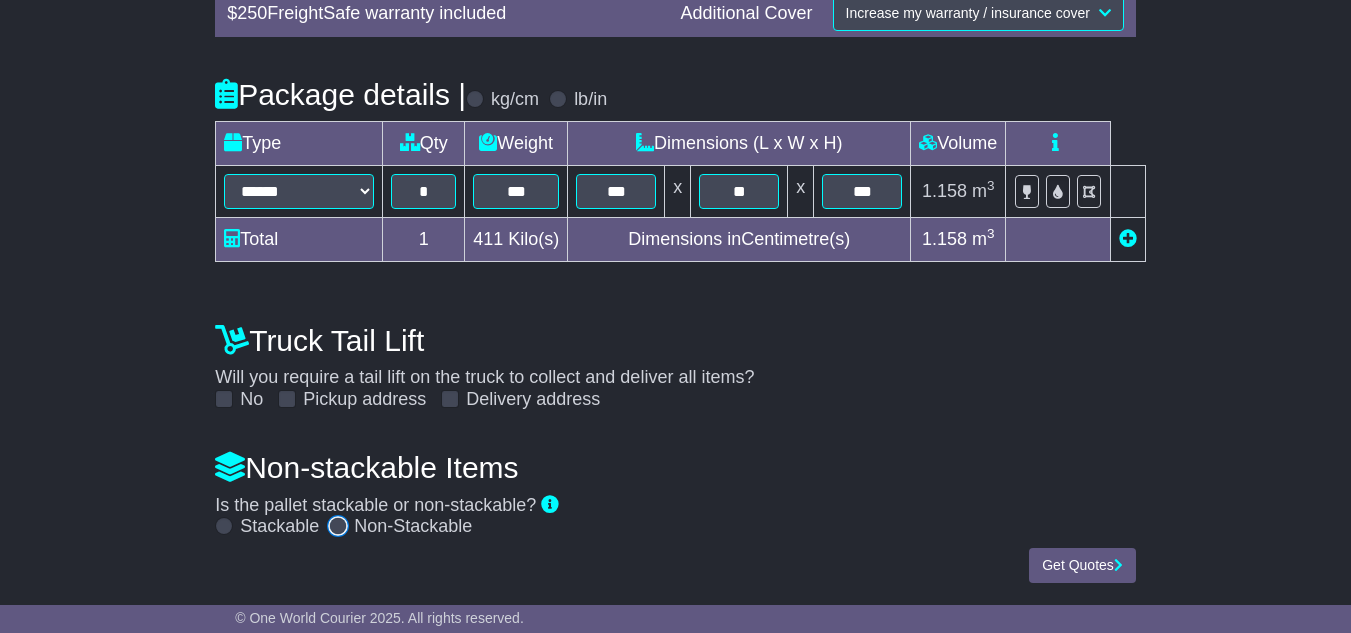 scroll, scrollTop: 688, scrollLeft: 0, axis: vertical 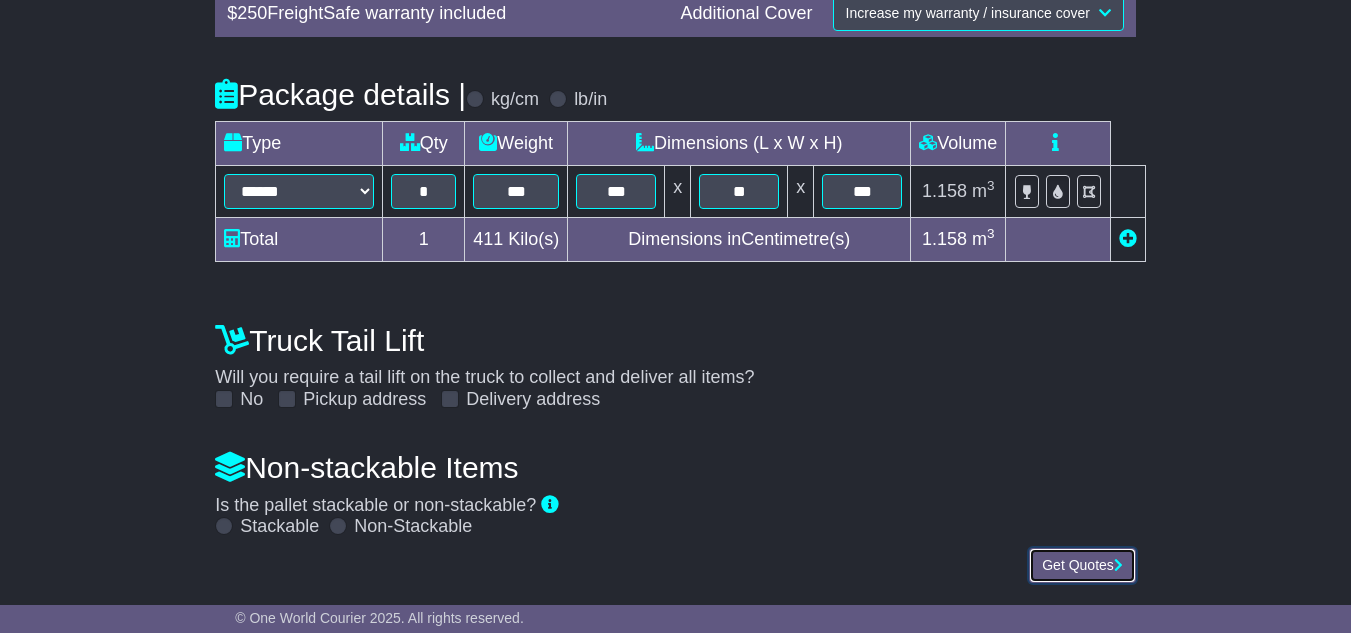 click on "Get Quotes" at bounding box center [1082, 565] 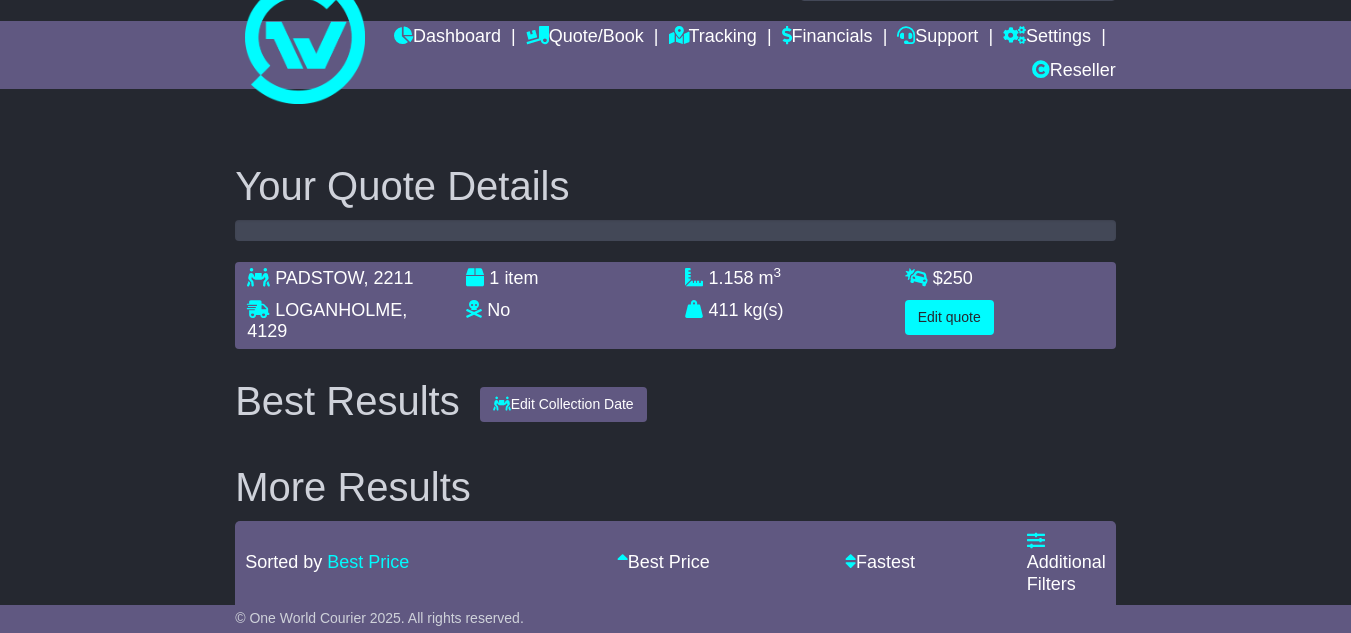 scroll, scrollTop: 138, scrollLeft: 0, axis: vertical 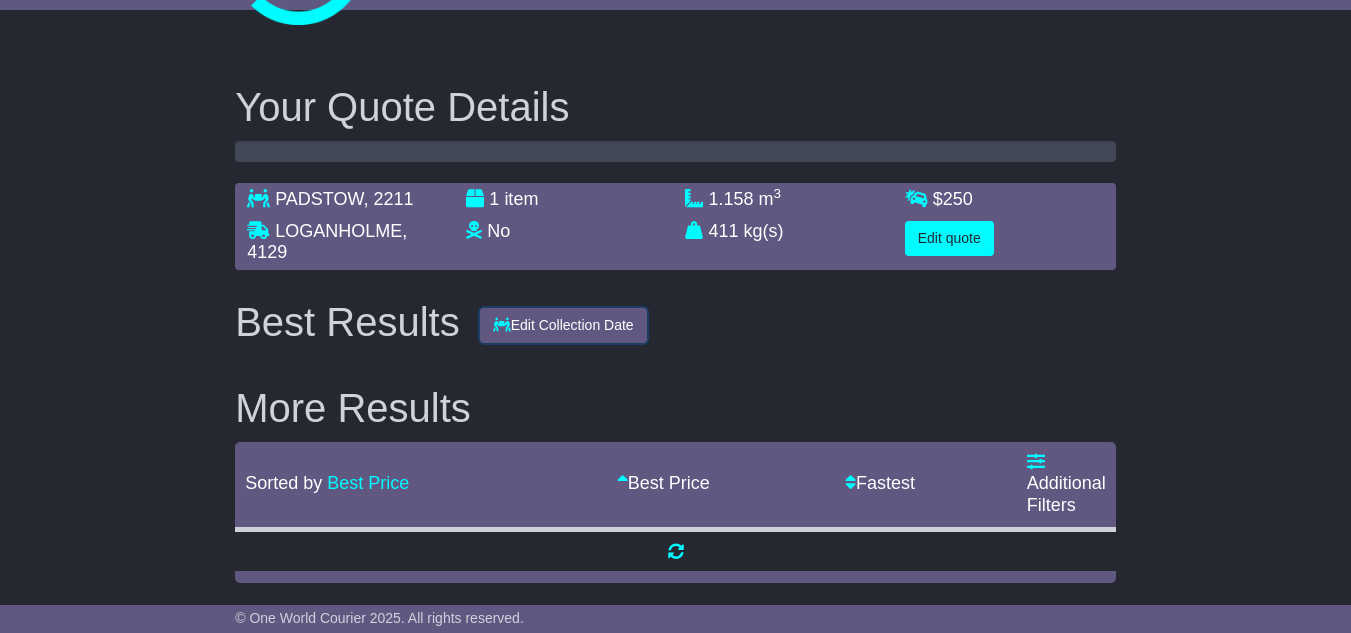 click on "Edit Collection Date" at bounding box center (563, 325) 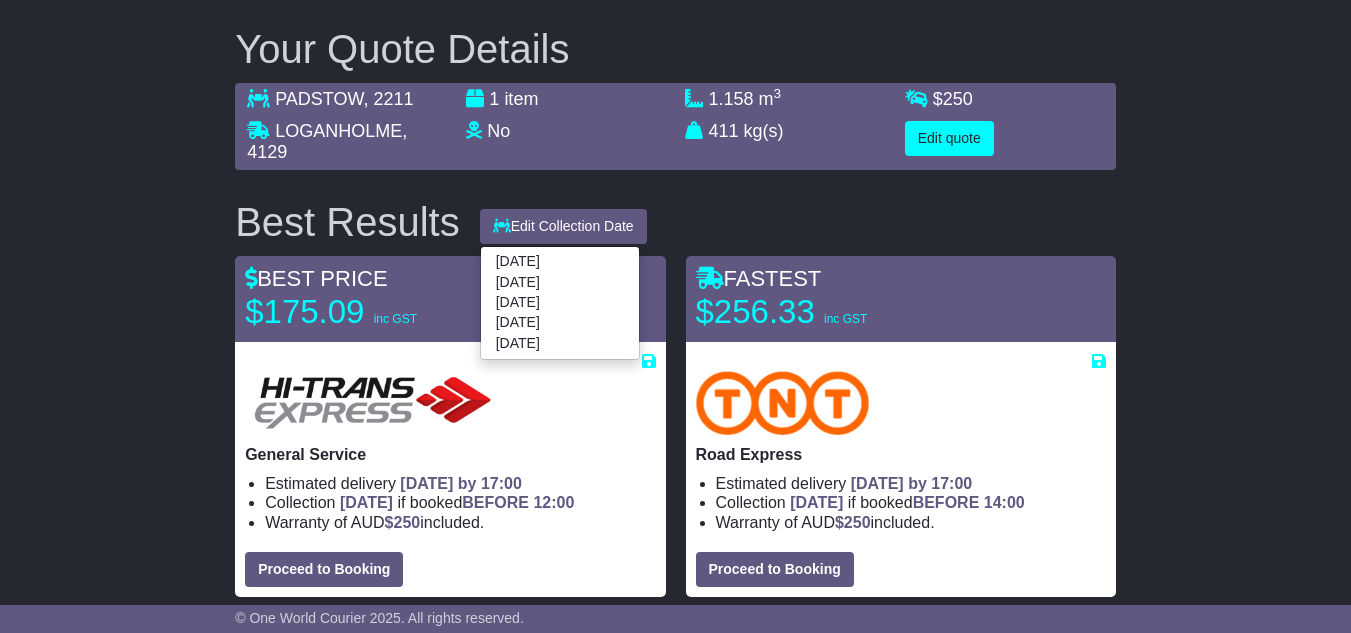 scroll, scrollTop: 296, scrollLeft: 0, axis: vertical 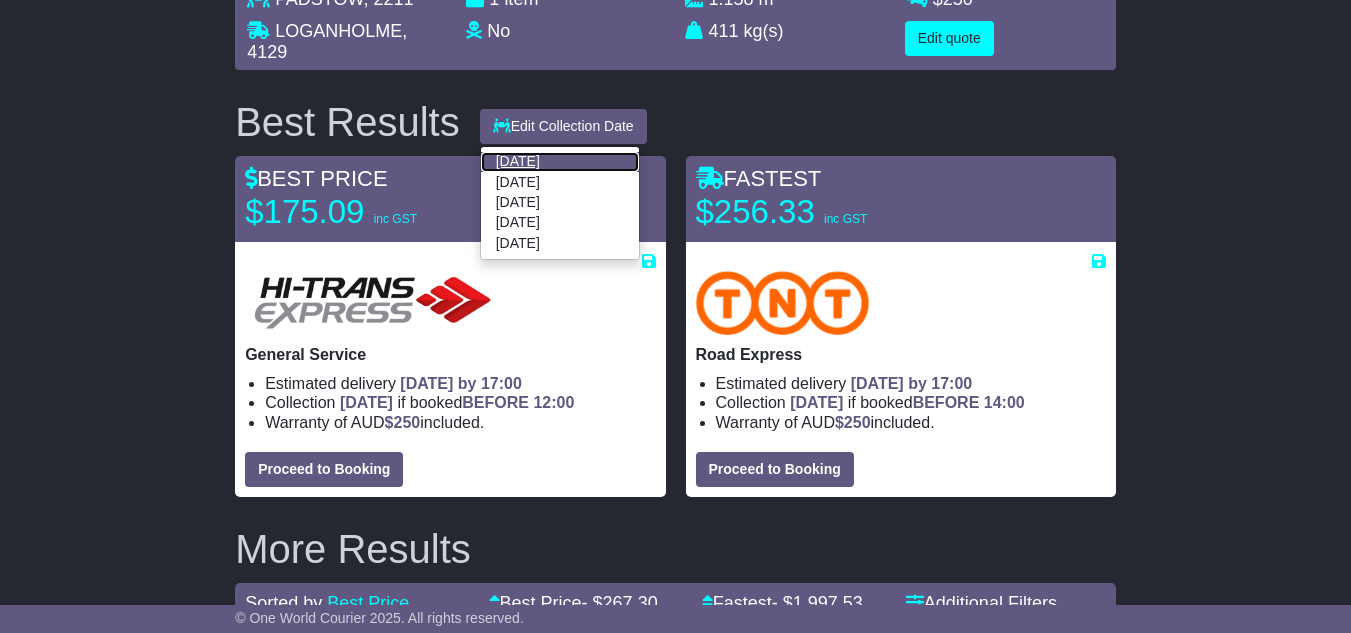 click on "17 Jul 2025" at bounding box center [560, 162] 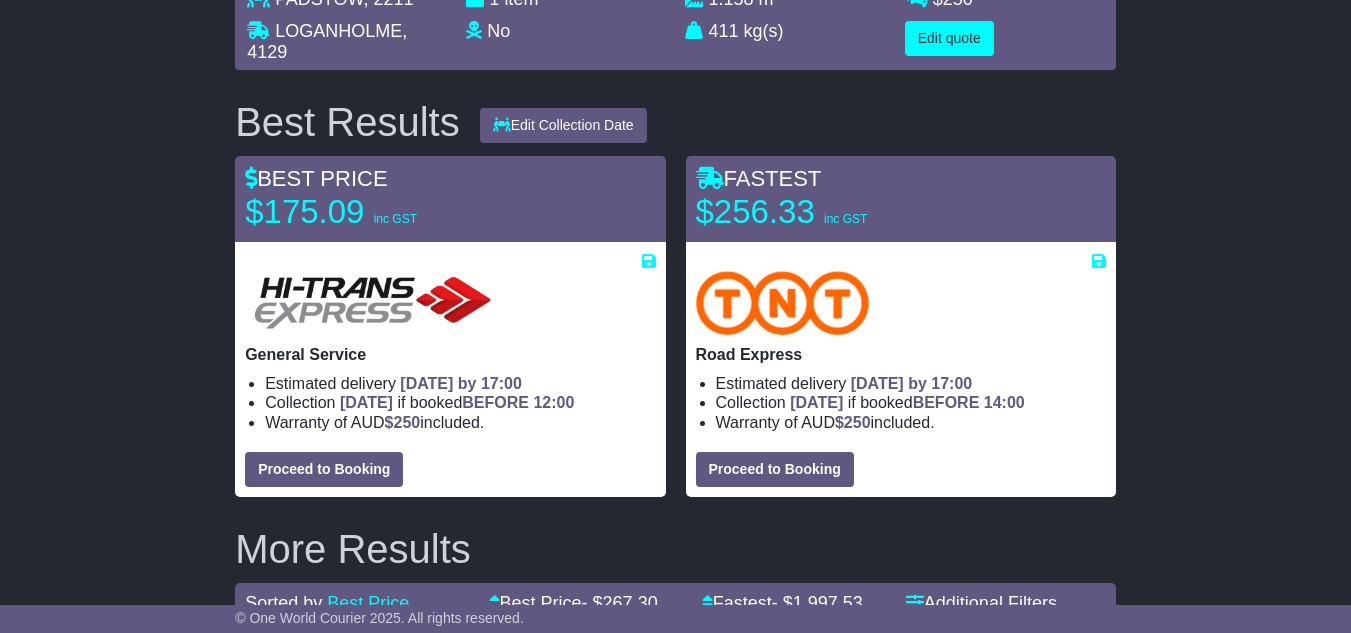 scroll, scrollTop: 296, scrollLeft: 0, axis: vertical 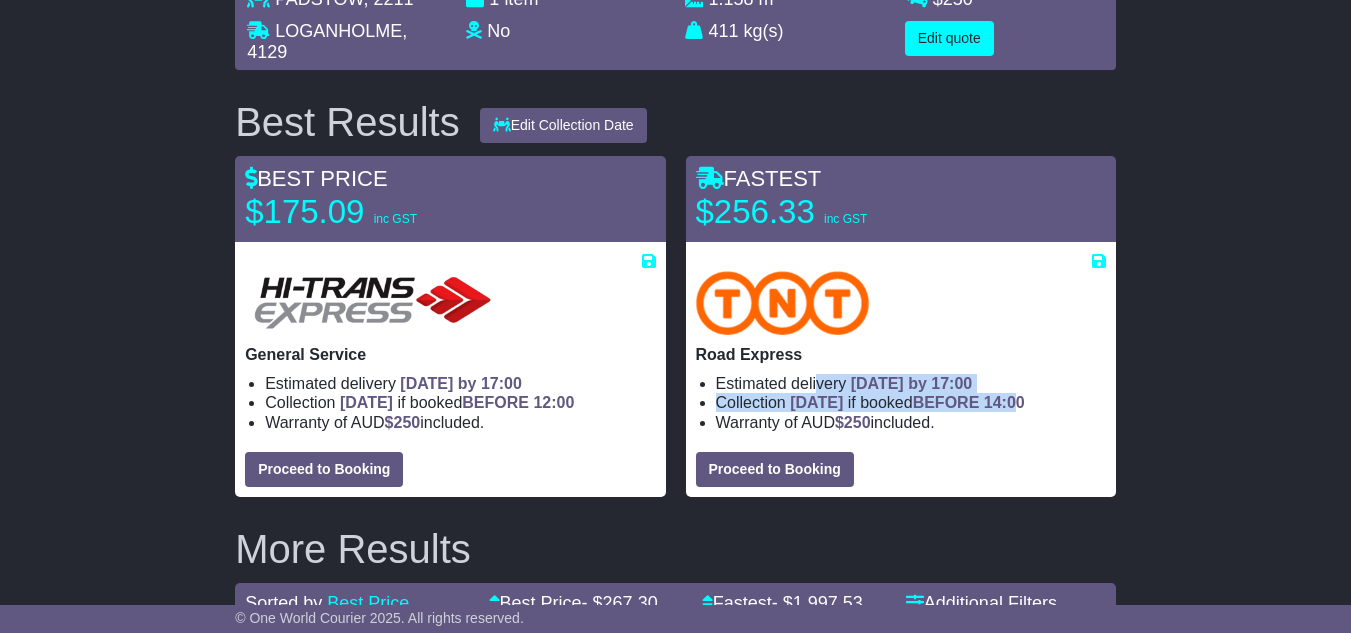 drag, startPoint x: 749, startPoint y: 384, endPoint x: 1018, endPoint y: 401, distance: 269.53665 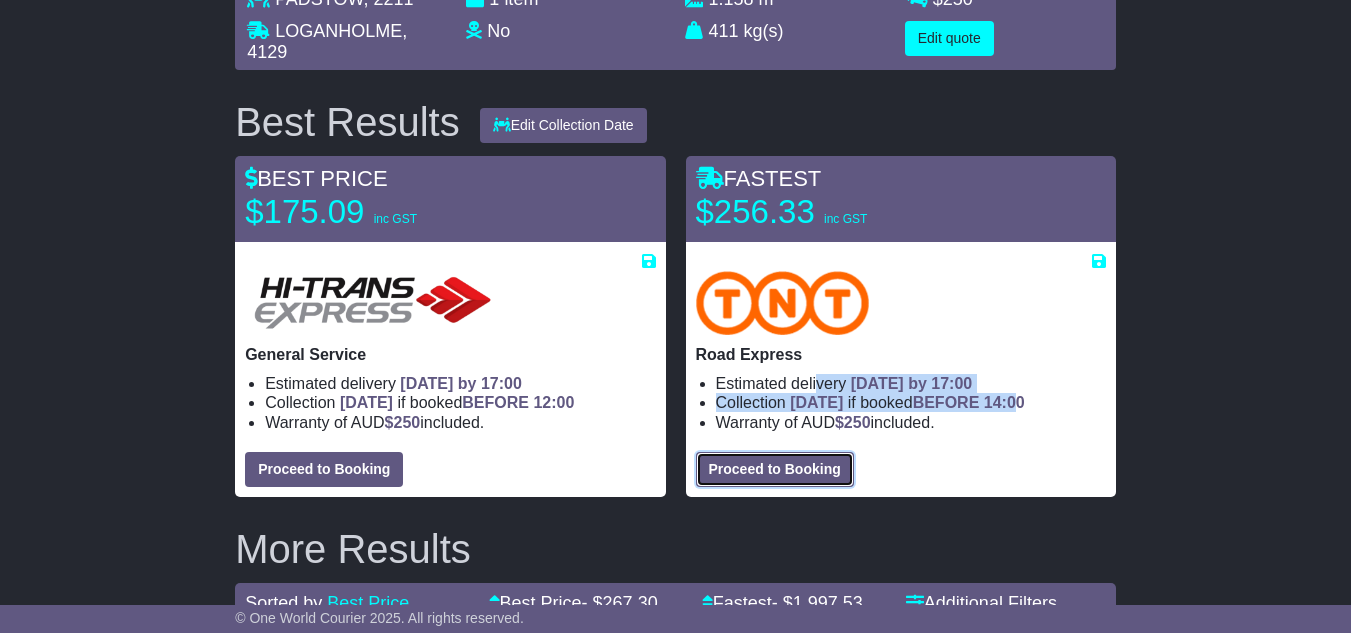 click on "Proceed to Booking" at bounding box center (775, 469) 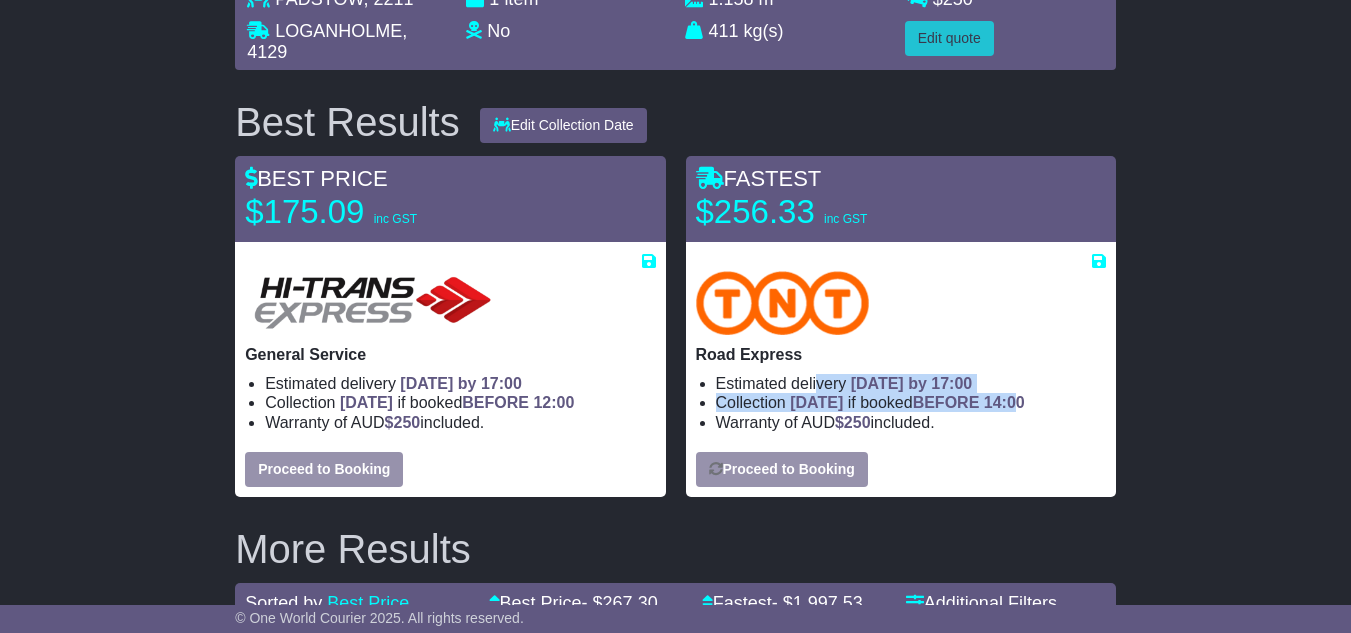 select on "***" 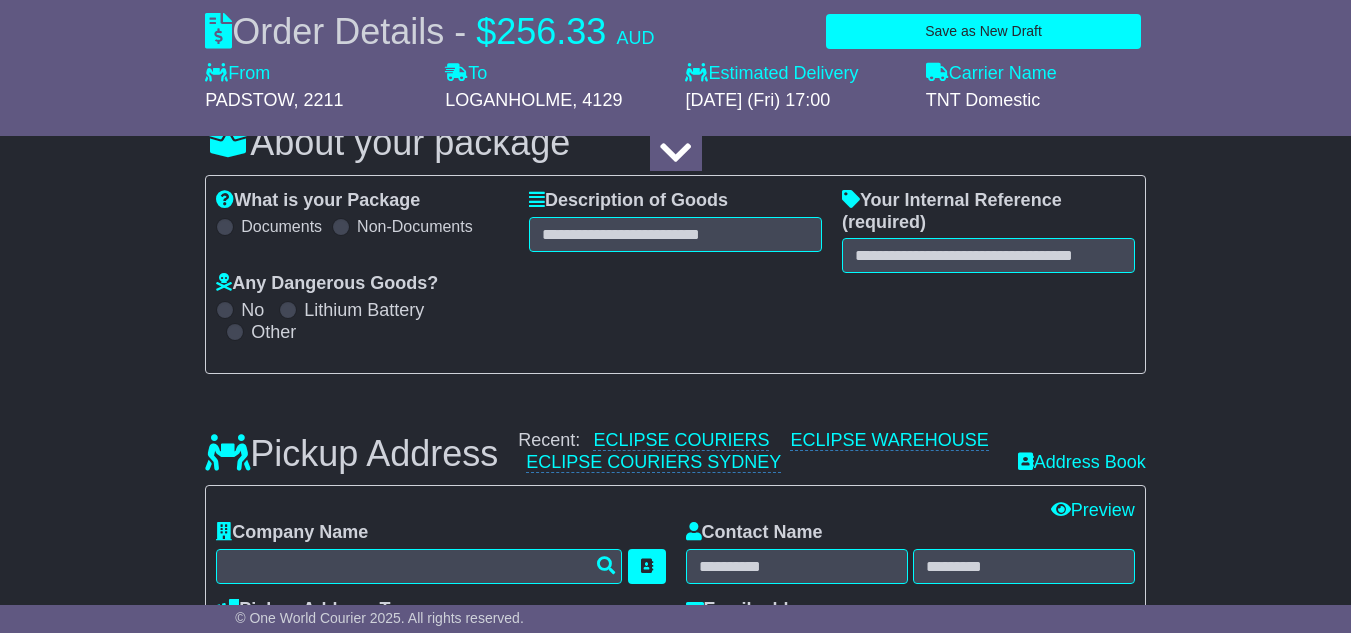 select 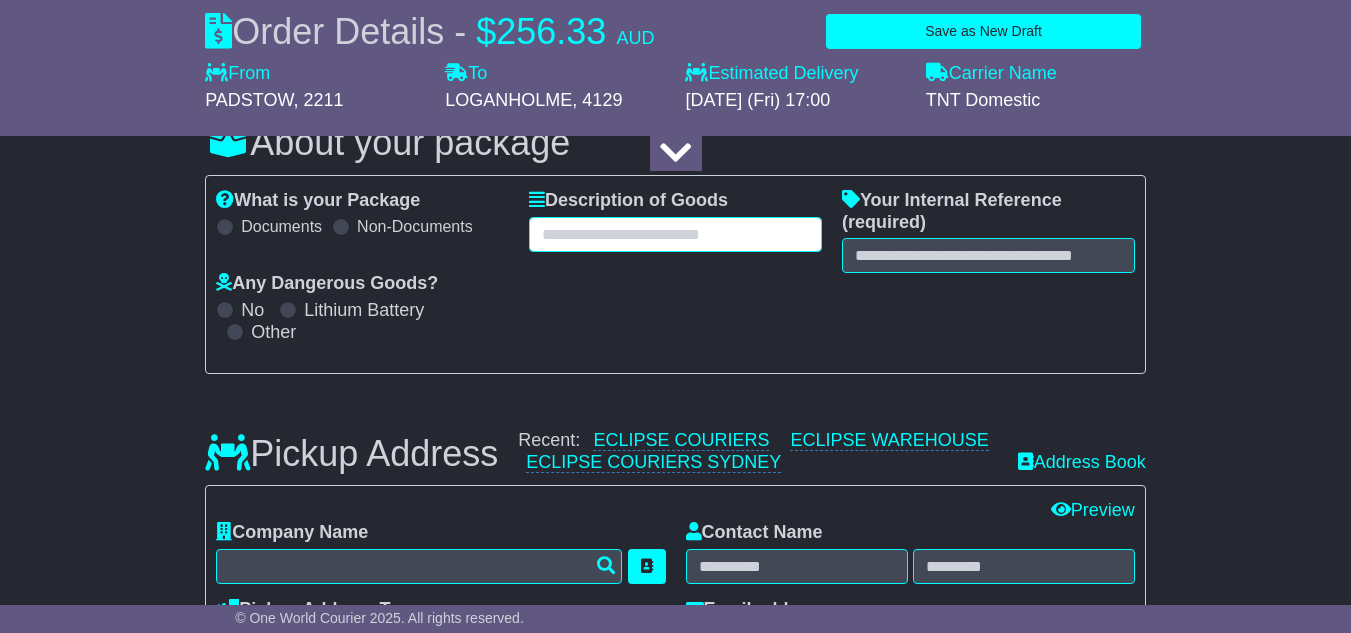 click at bounding box center [675, 234] 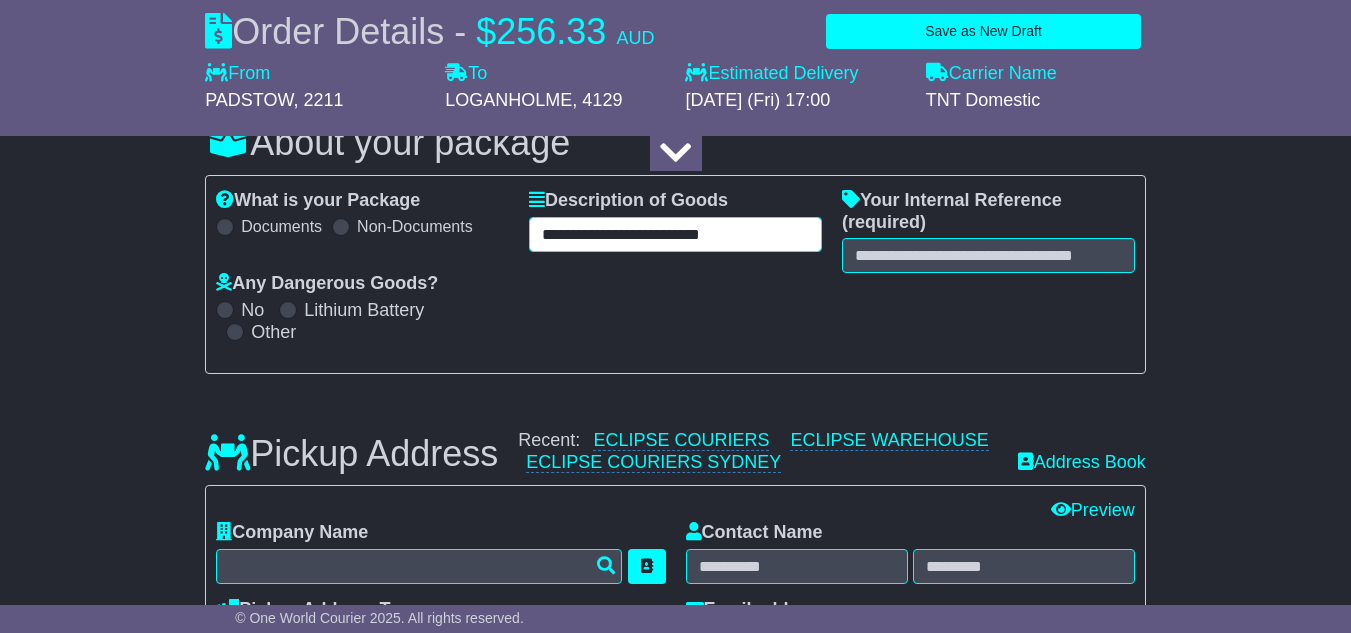 type on "**********" 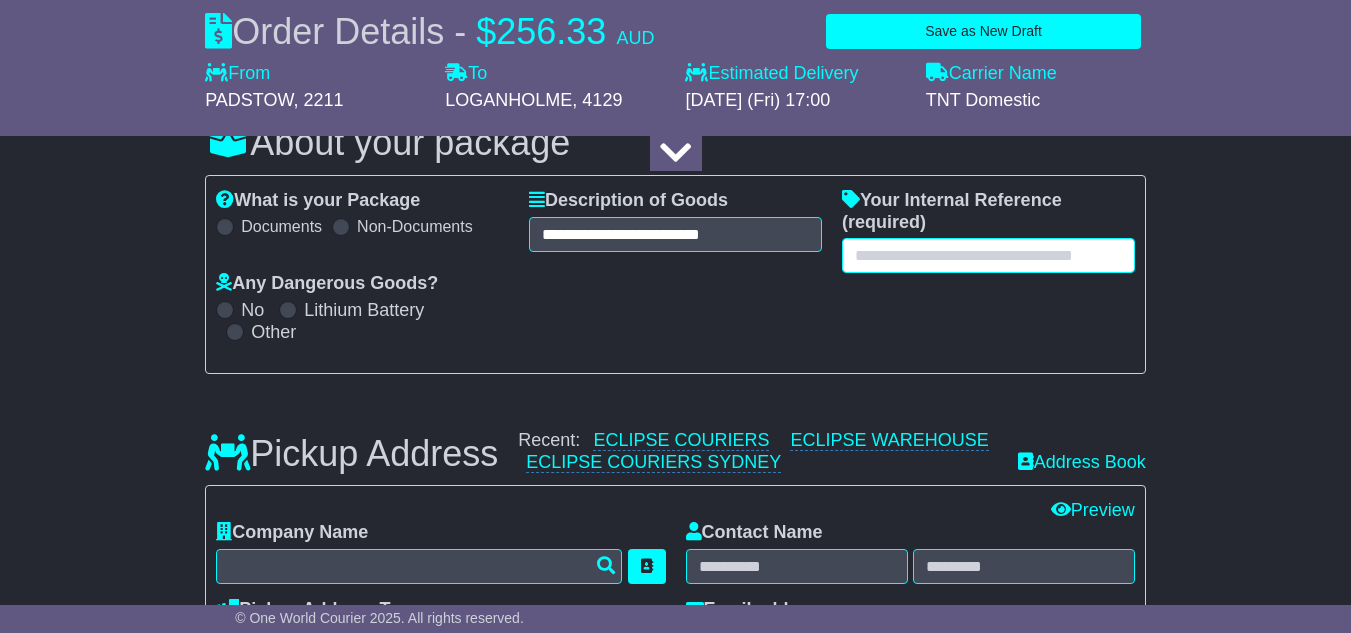 click at bounding box center [988, 255] 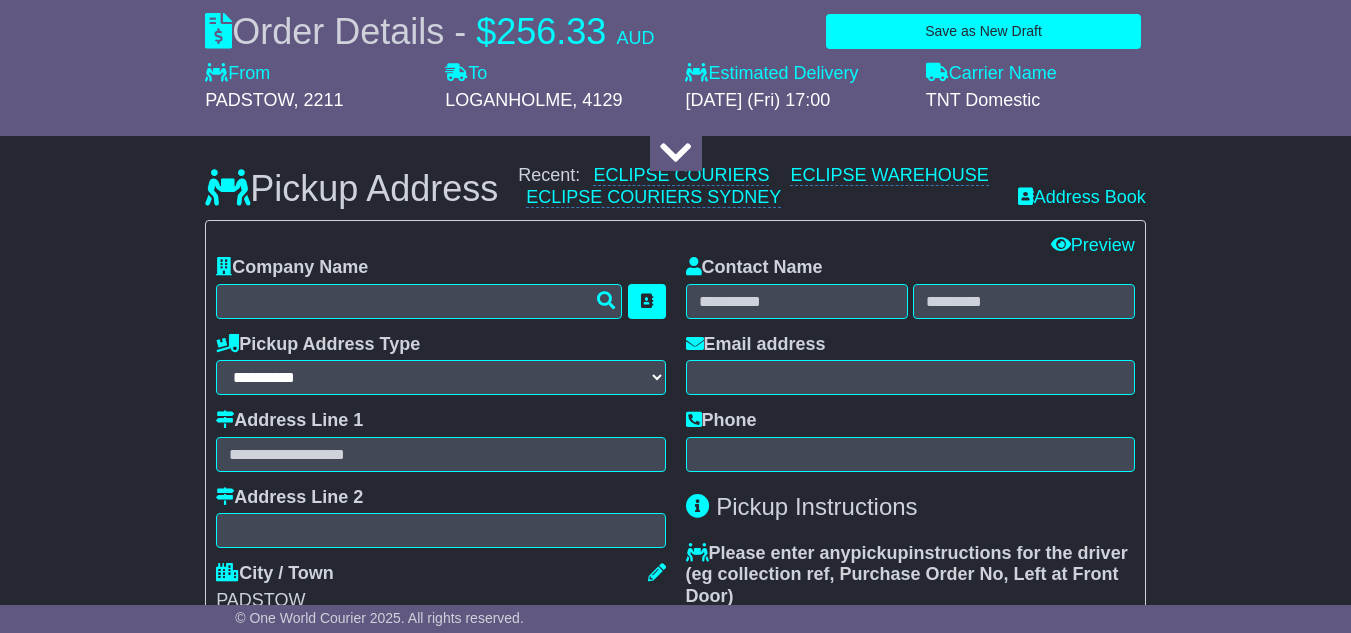 scroll, scrollTop: 596, scrollLeft: 0, axis: vertical 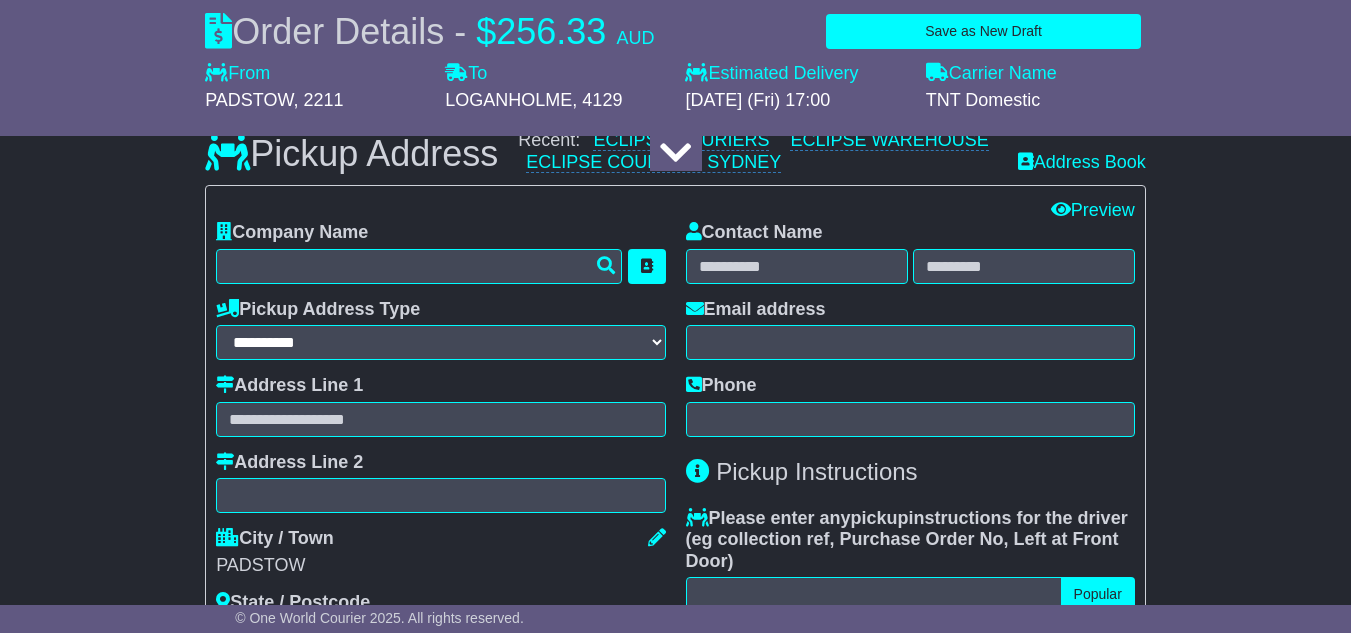 type on "*********" 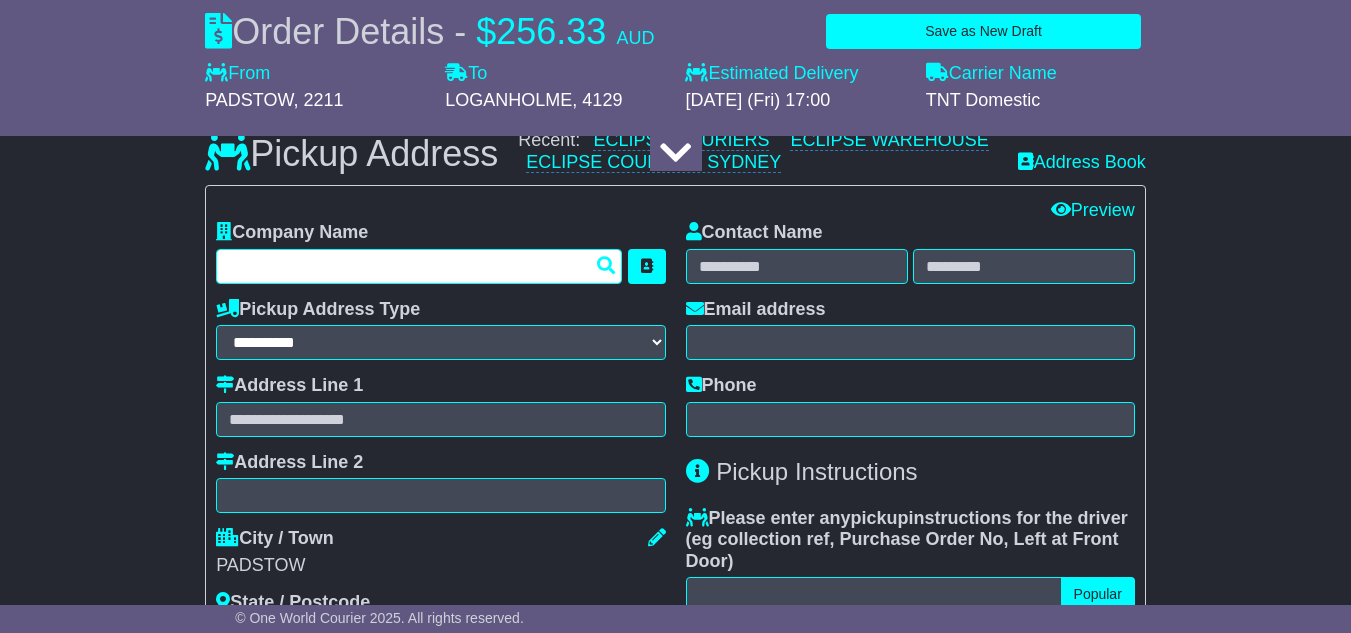 click at bounding box center [419, 266] 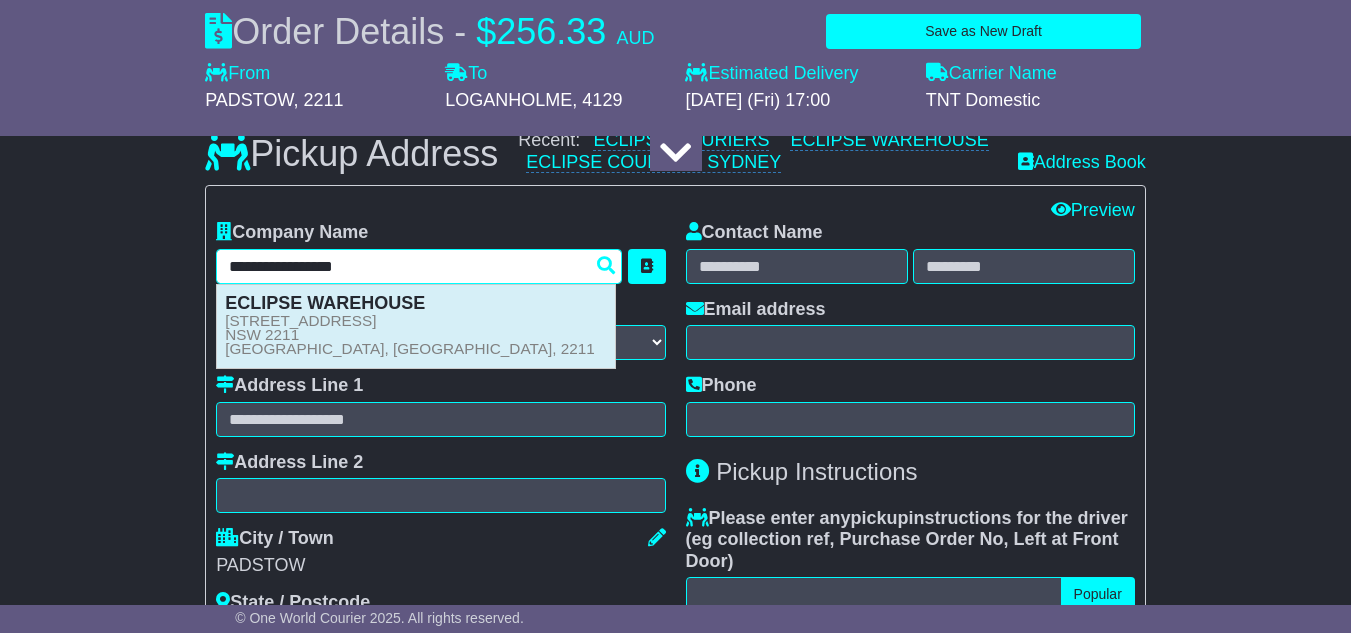 click on "88 GOW STREET NSW 2211   PADSTOW, NSW, 2211" at bounding box center [410, 335] 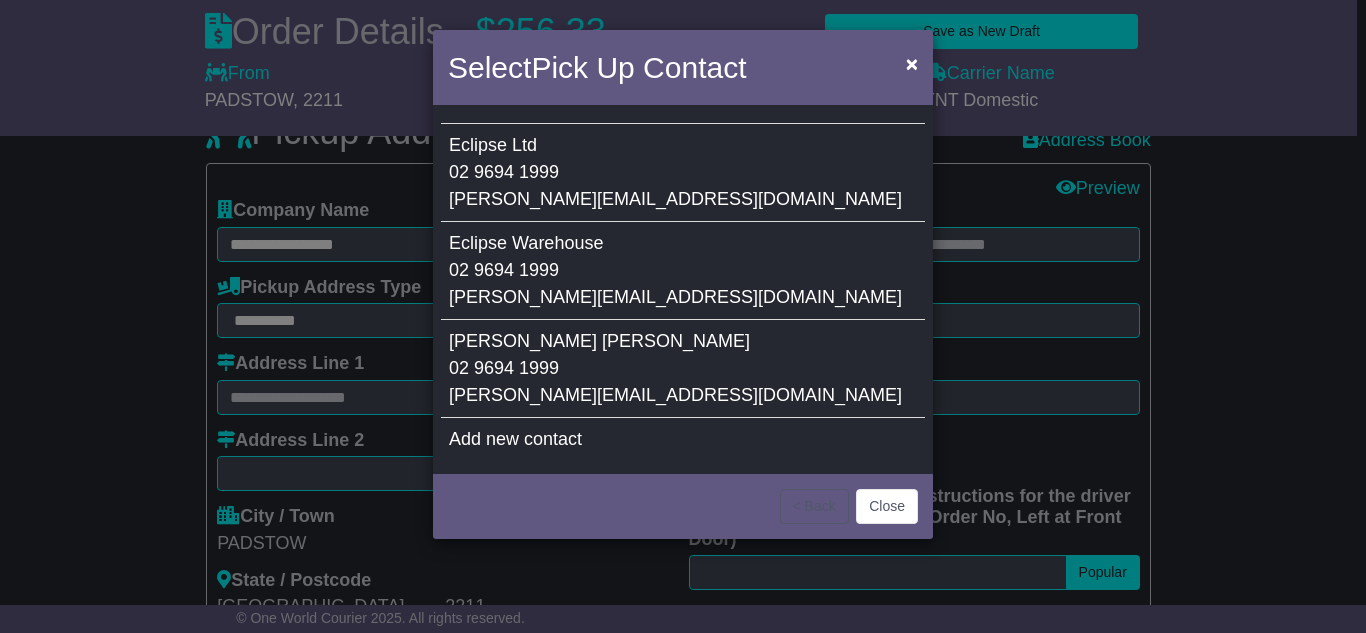 click on "Eclipse   Ltd
02 9694 1999
paul@eclipsecouriers.com.au" at bounding box center (683, 173) 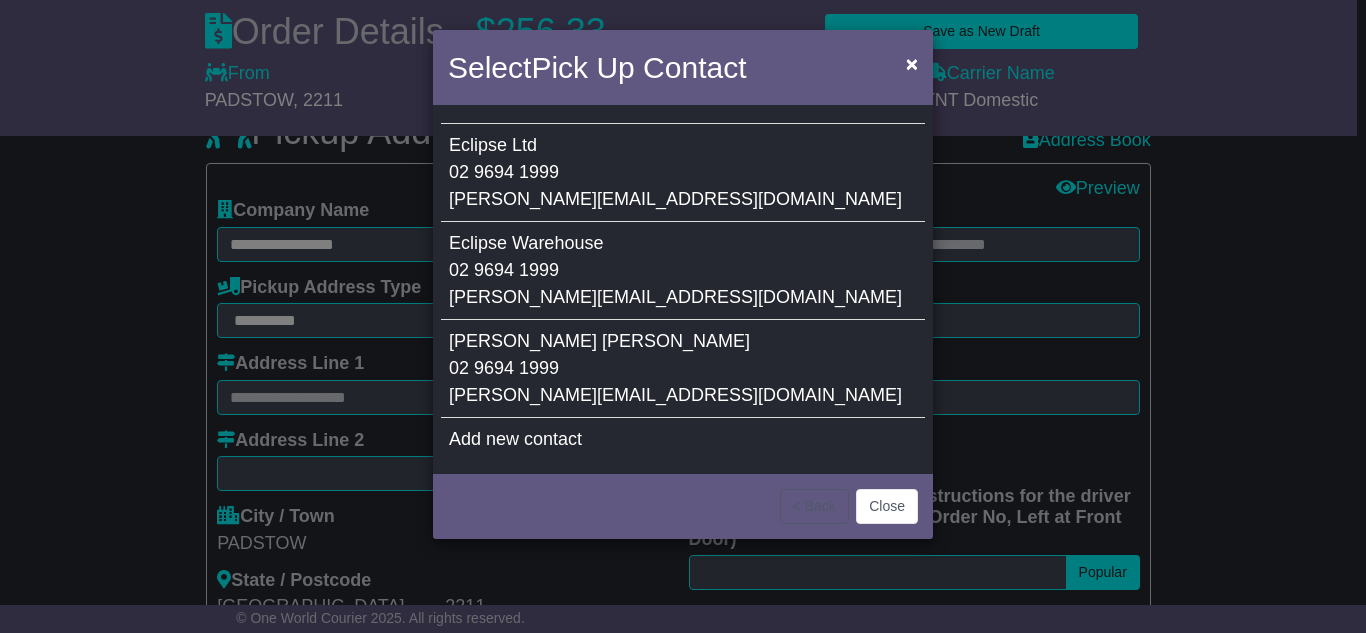 type on "**********" 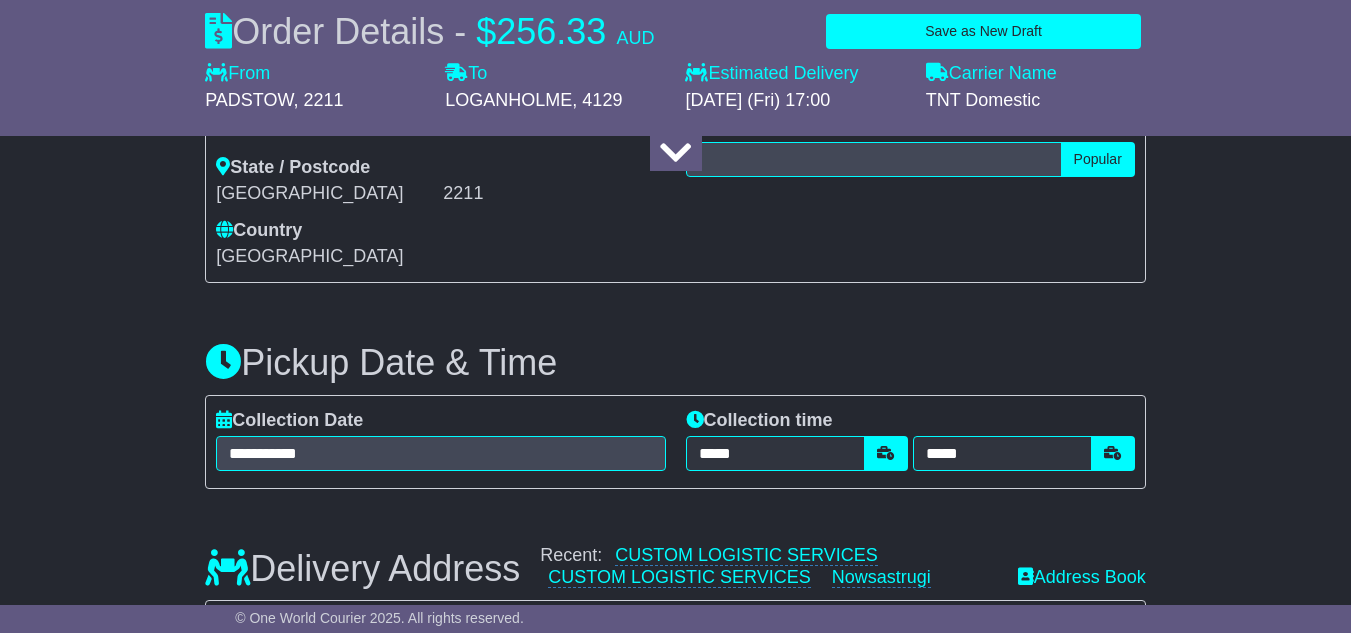 scroll, scrollTop: 996, scrollLeft: 0, axis: vertical 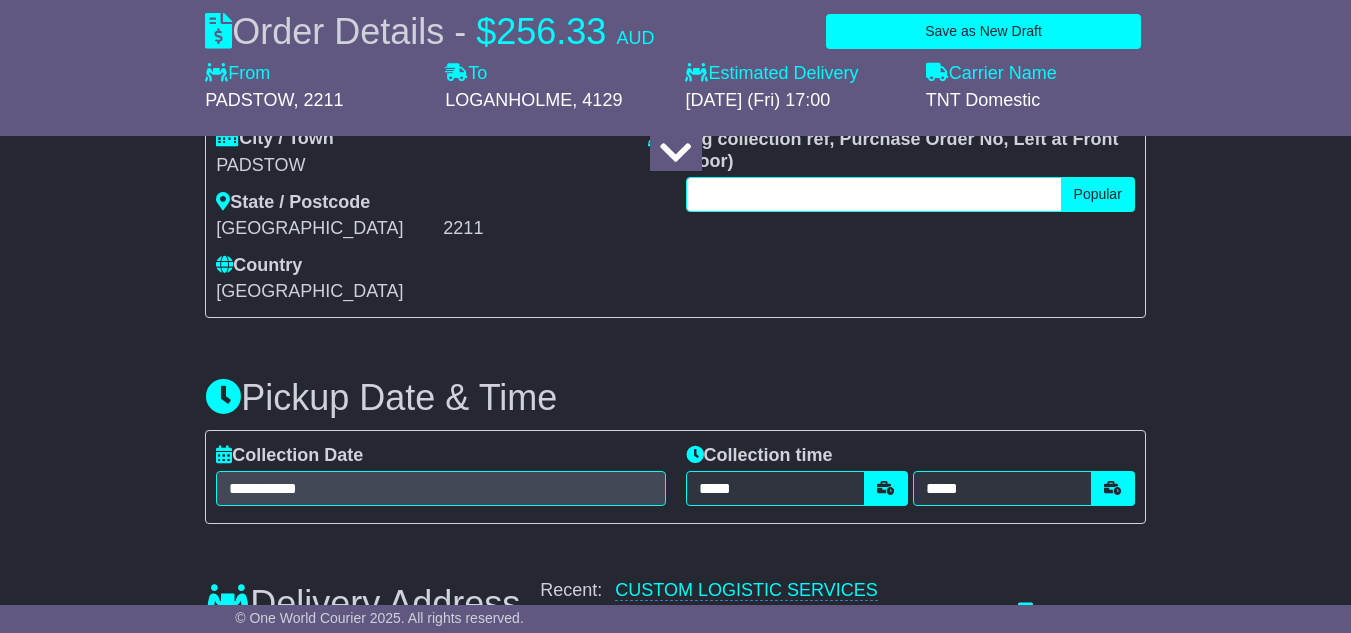 click at bounding box center [874, 194] 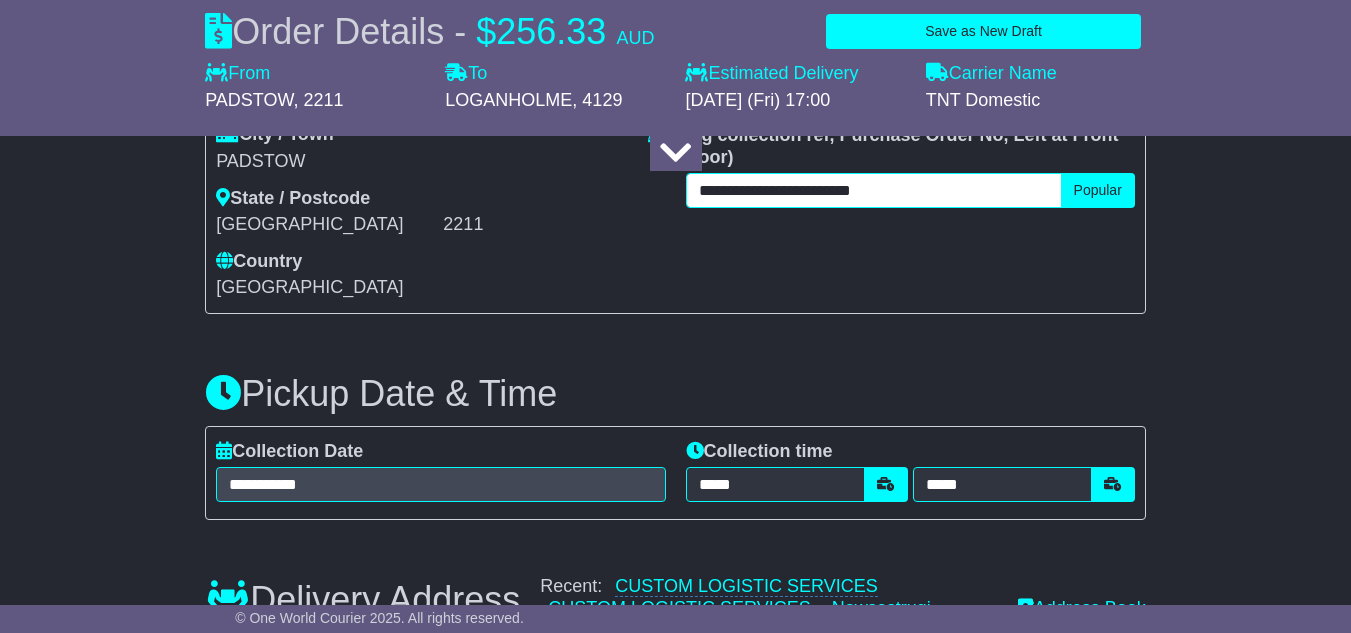 scroll, scrollTop: 996, scrollLeft: 0, axis: vertical 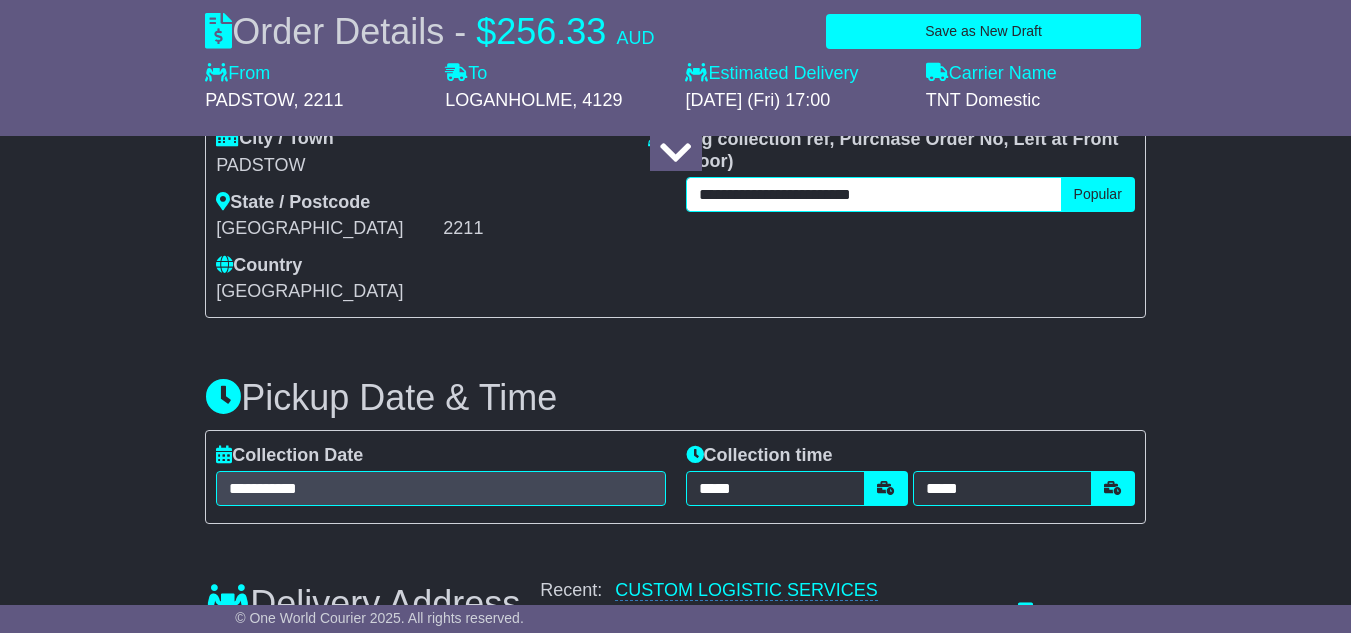 type on "**********" 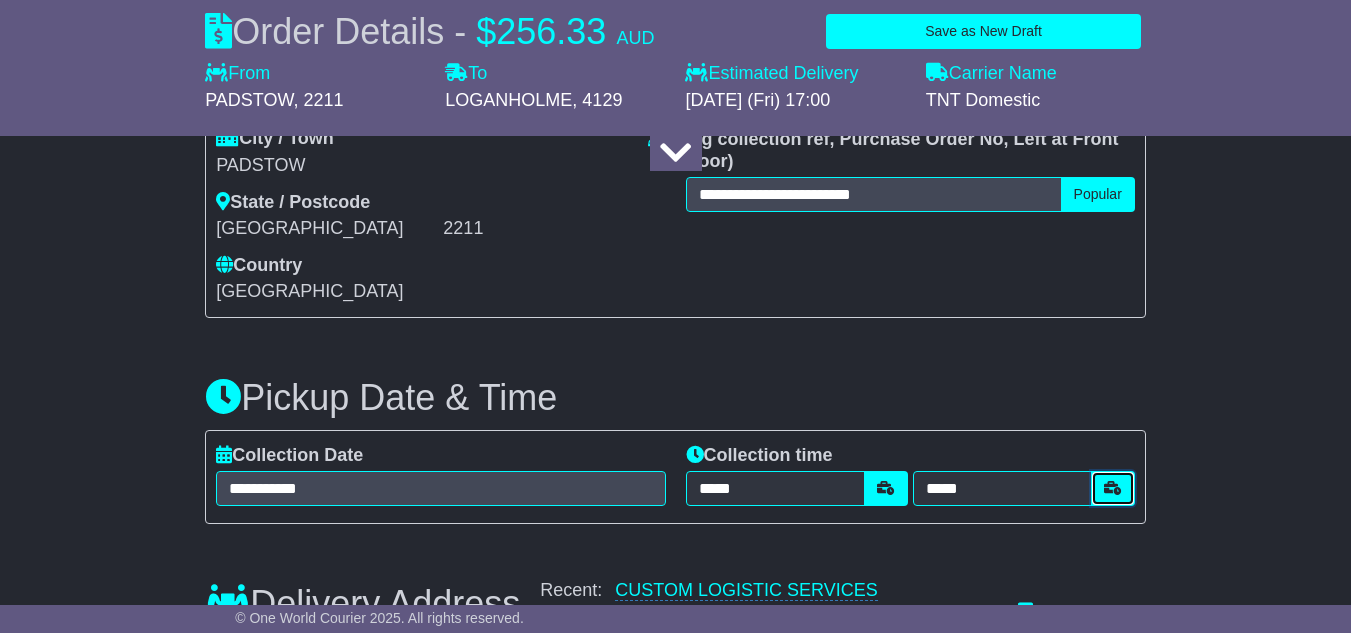 click at bounding box center (1113, 488) 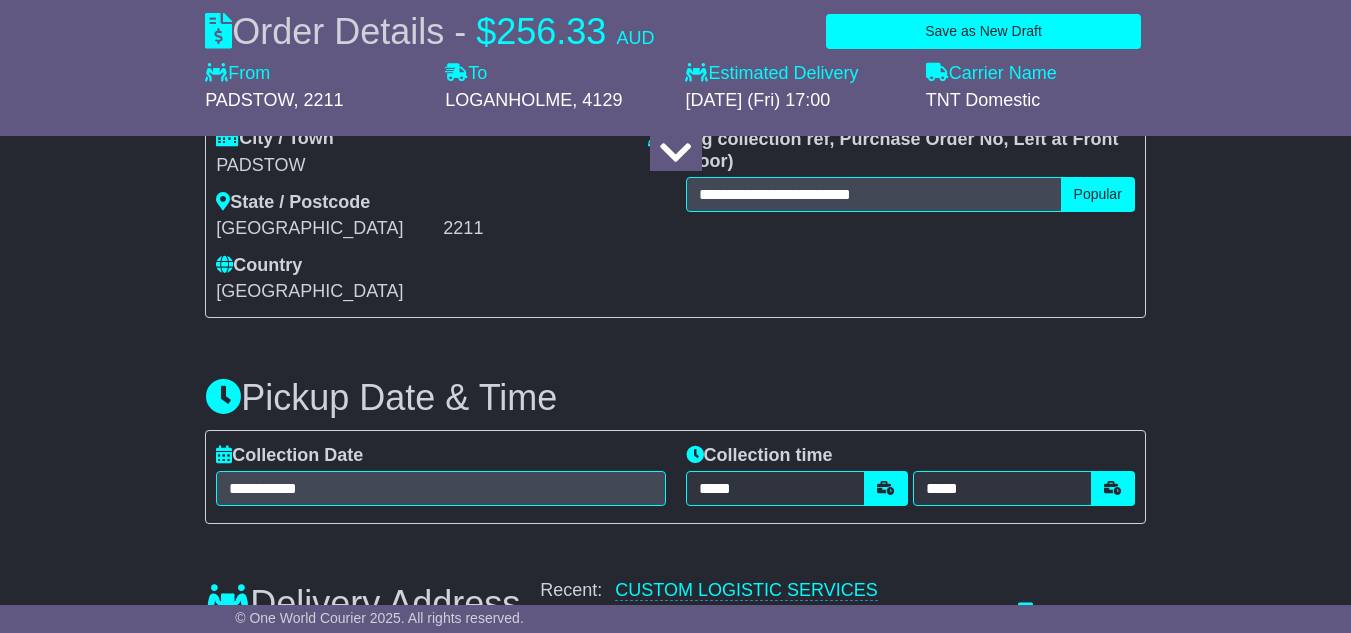 scroll, scrollTop: 1038, scrollLeft: 0, axis: vertical 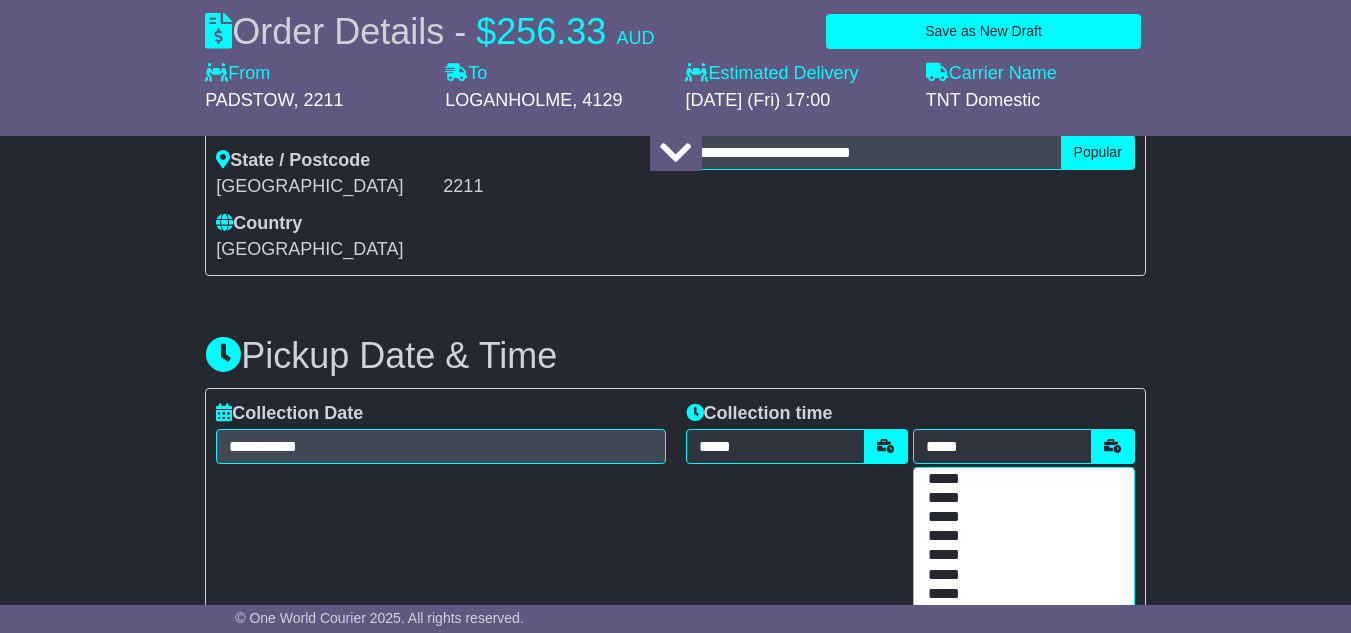 click on "*****" at bounding box center [1019, 517] 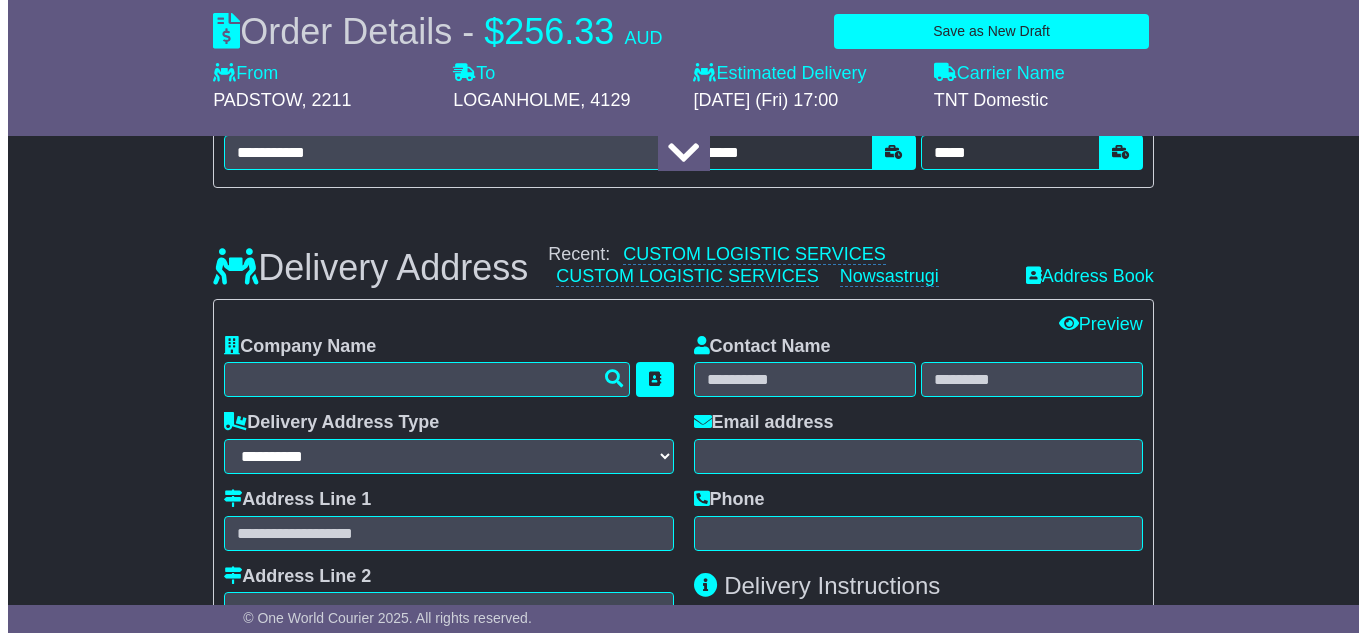 scroll, scrollTop: 1438, scrollLeft: 0, axis: vertical 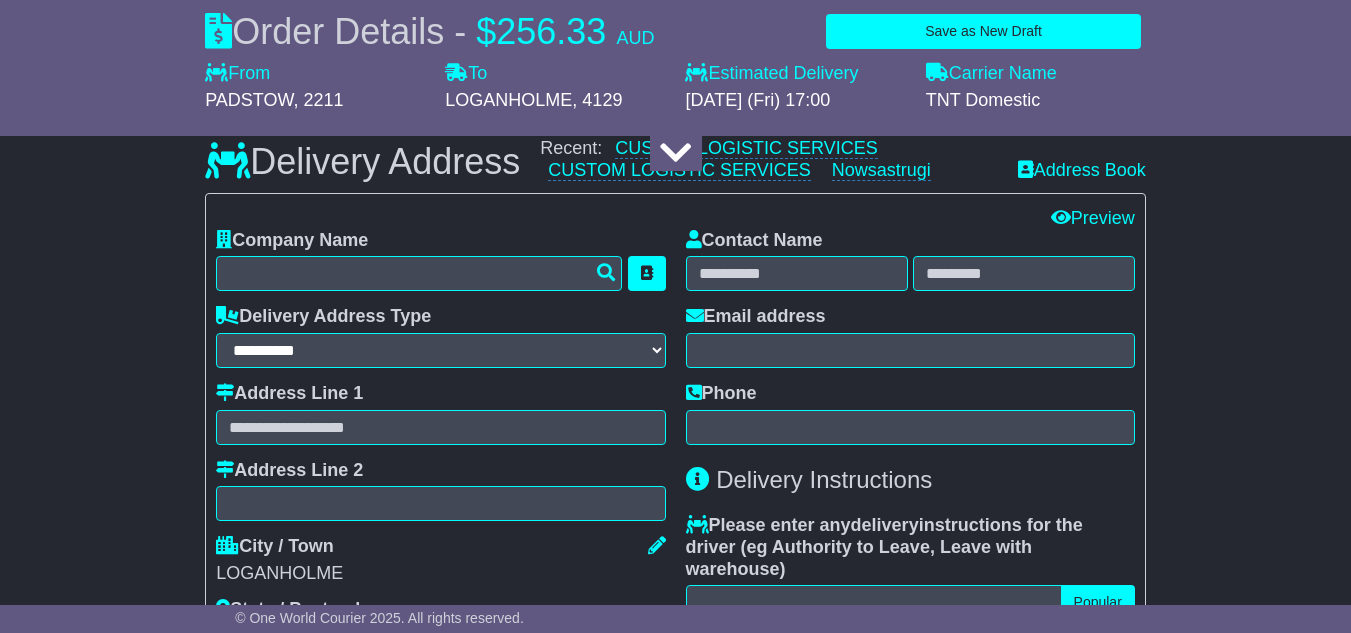 click on "Company Name" at bounding box center (440, 261) 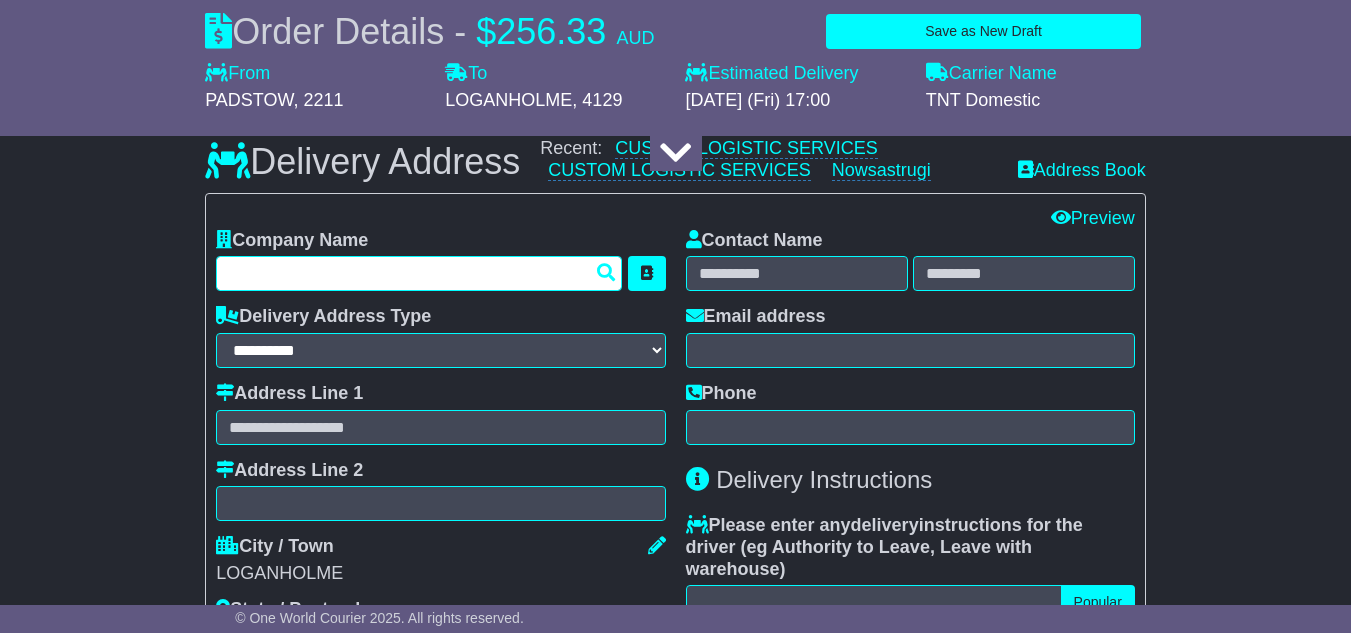 click at bounding box center (419, 273) 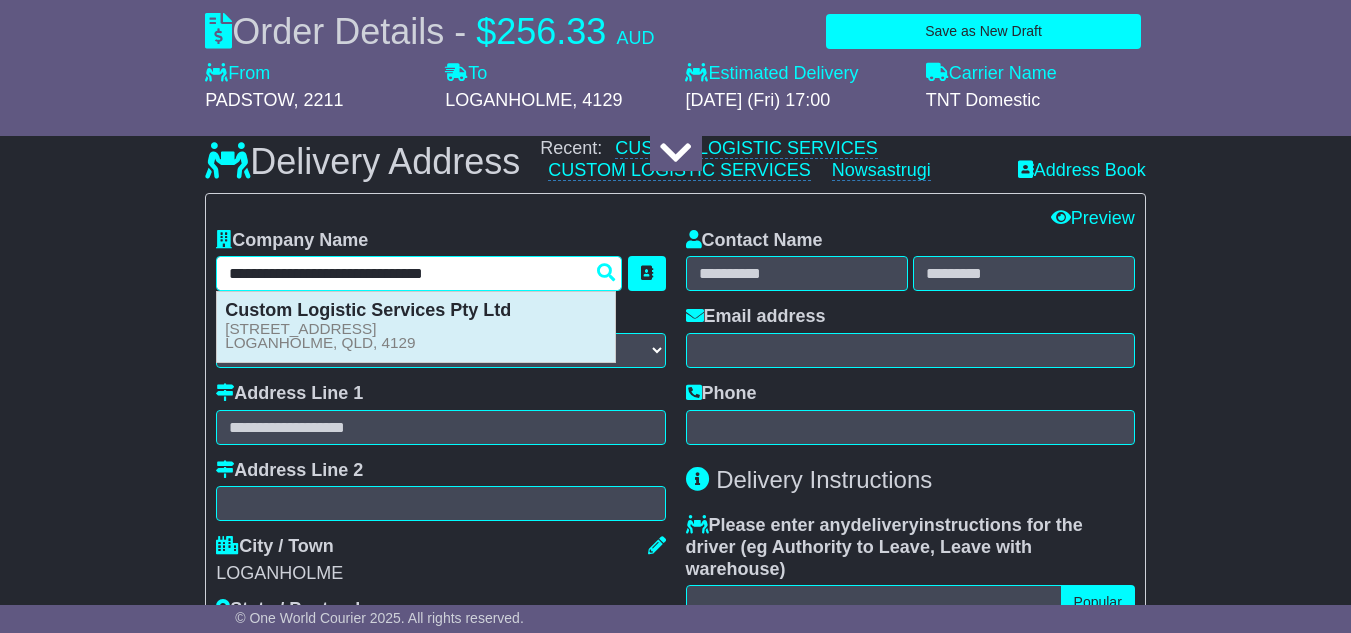 click on "Unit 3/64 Burchill Street   LOGANHOLME, QLD, 4129" at bounding box center (320, 336) 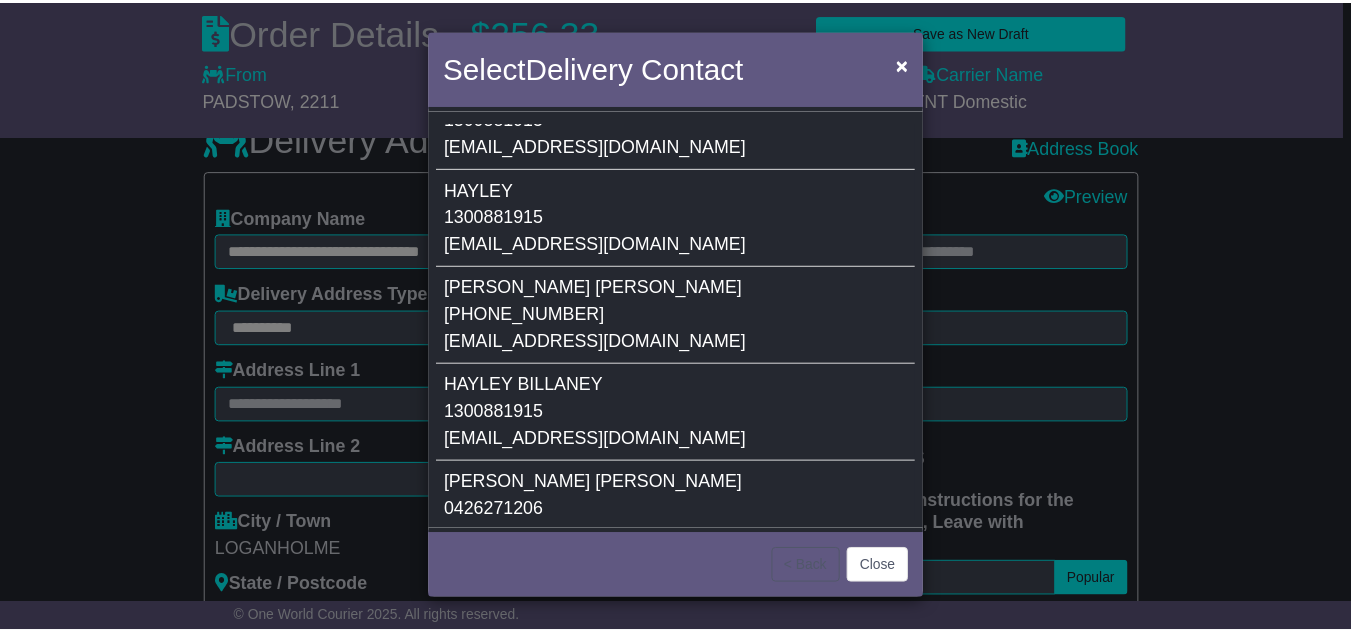 scroll, scrollTop: 200, scrollLeft: 0, axis: vertical 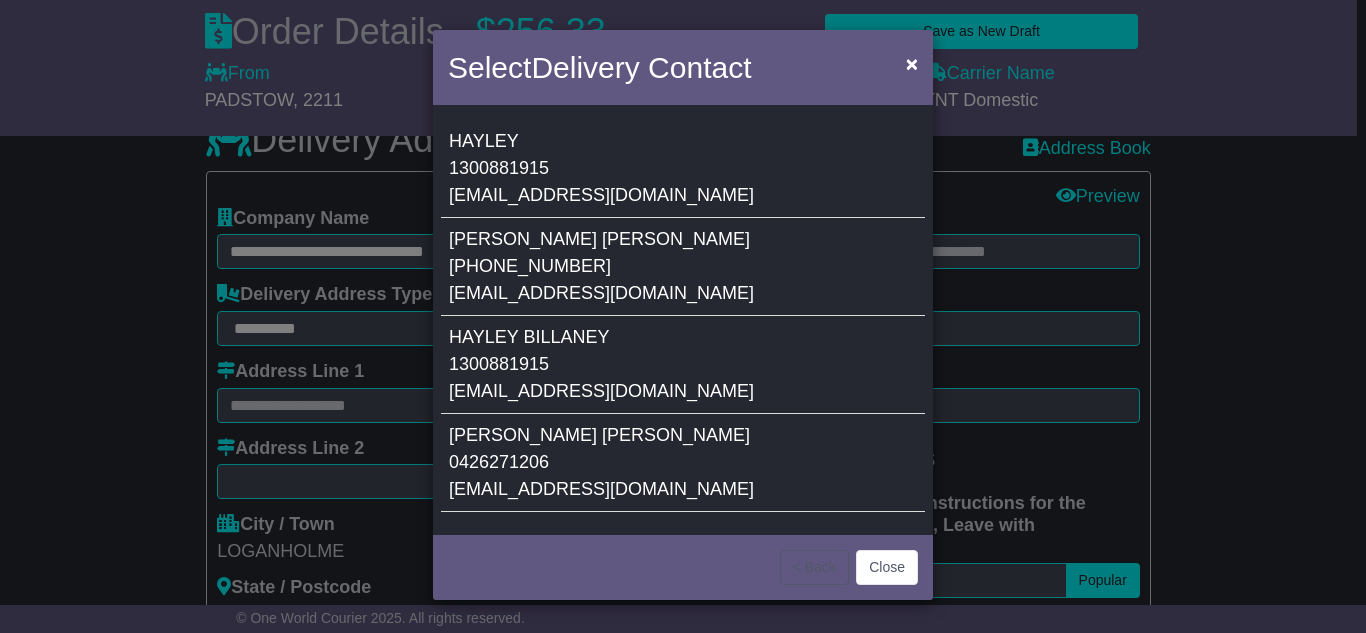click on "Jean Paul   Goedhart
+61426271206
jp@customlogistic.com" at bounding box center [683, 267] 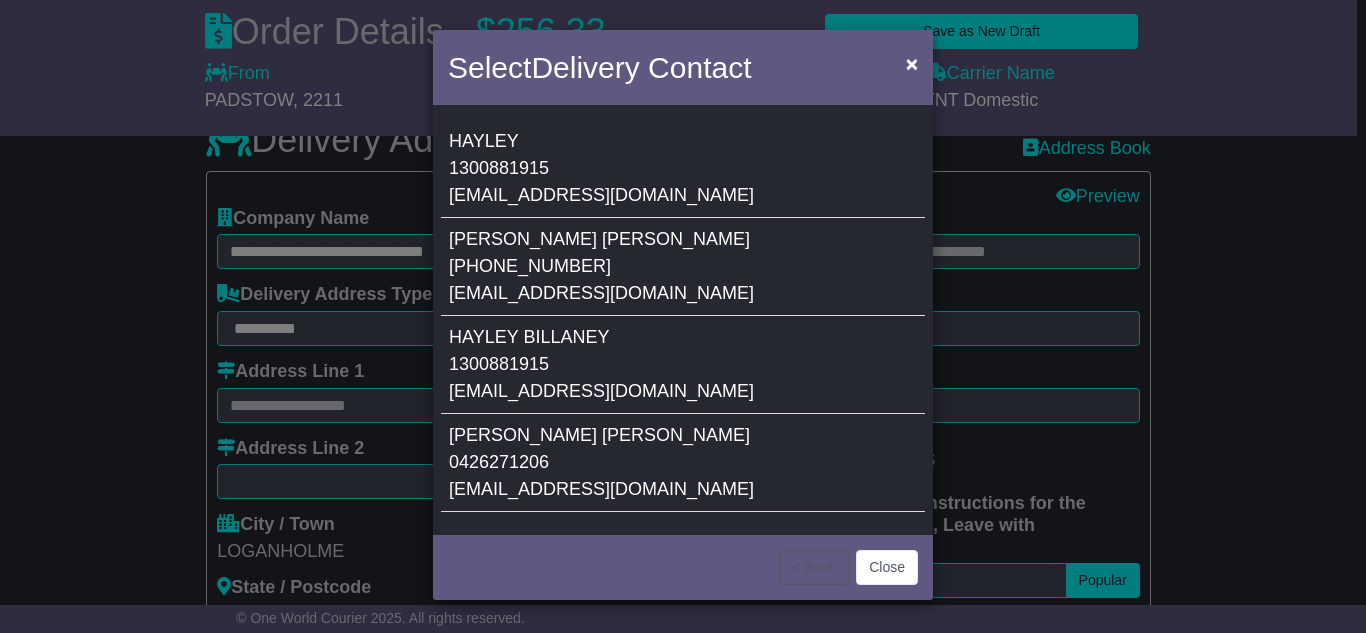 type on "**********" 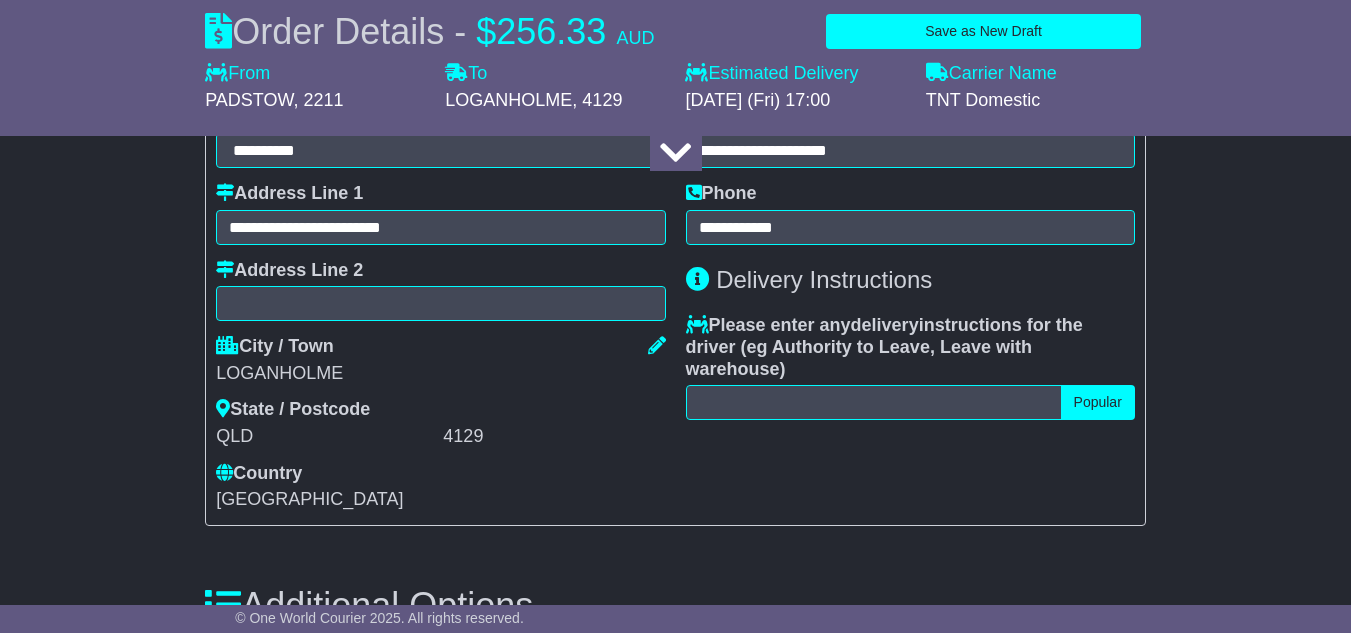 scroll, scrollTop: 1338, scrollLeft: 0, axis: vertical 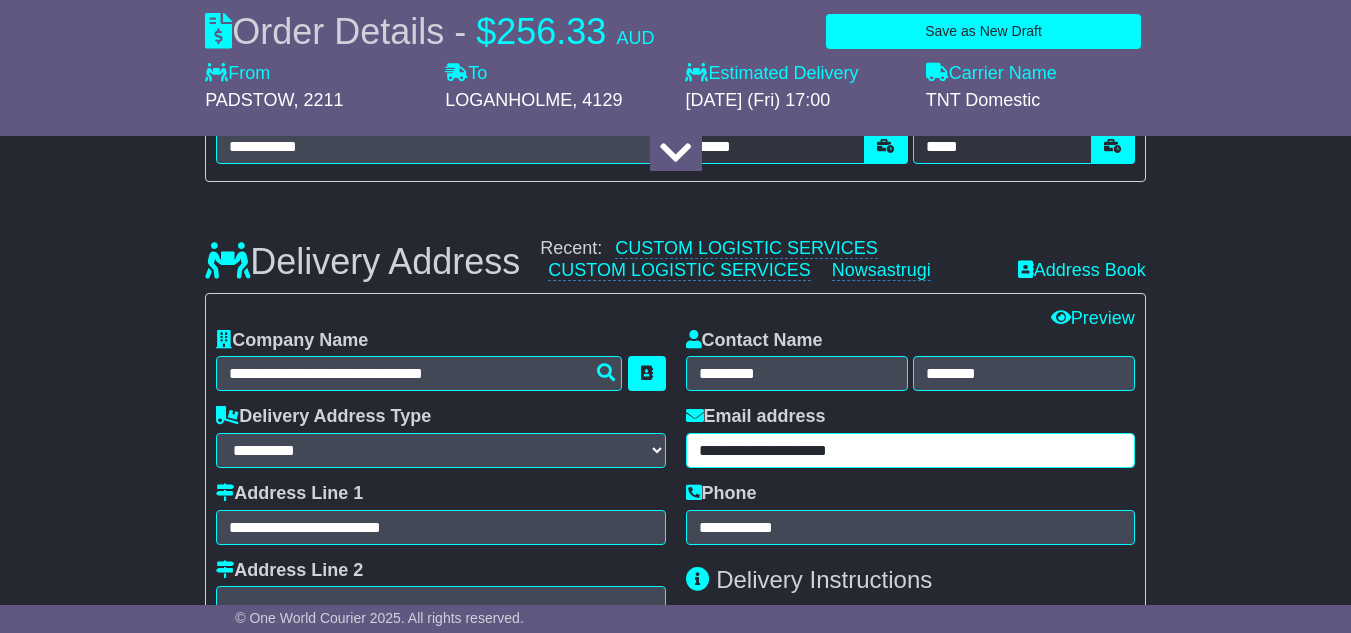 drag, startPoint x: 891, startPoint y: 453, endPoint x: 545, endPoint y: 437, distance: 346.36975 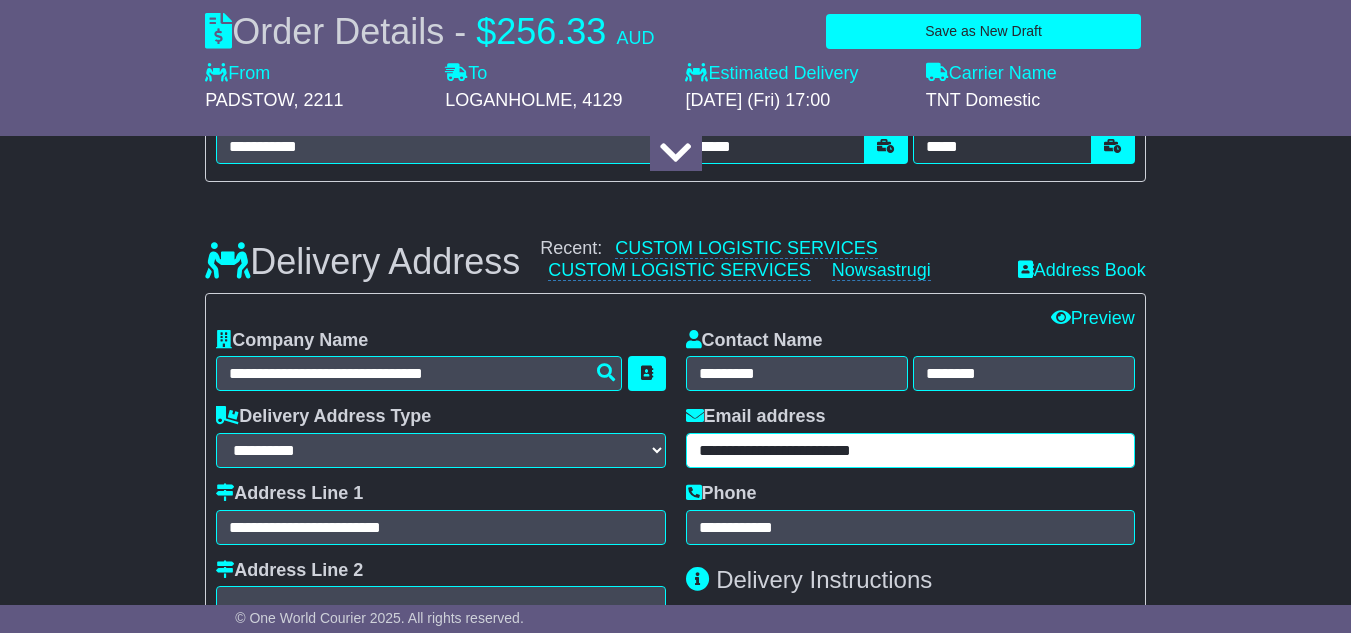 type on "**********" 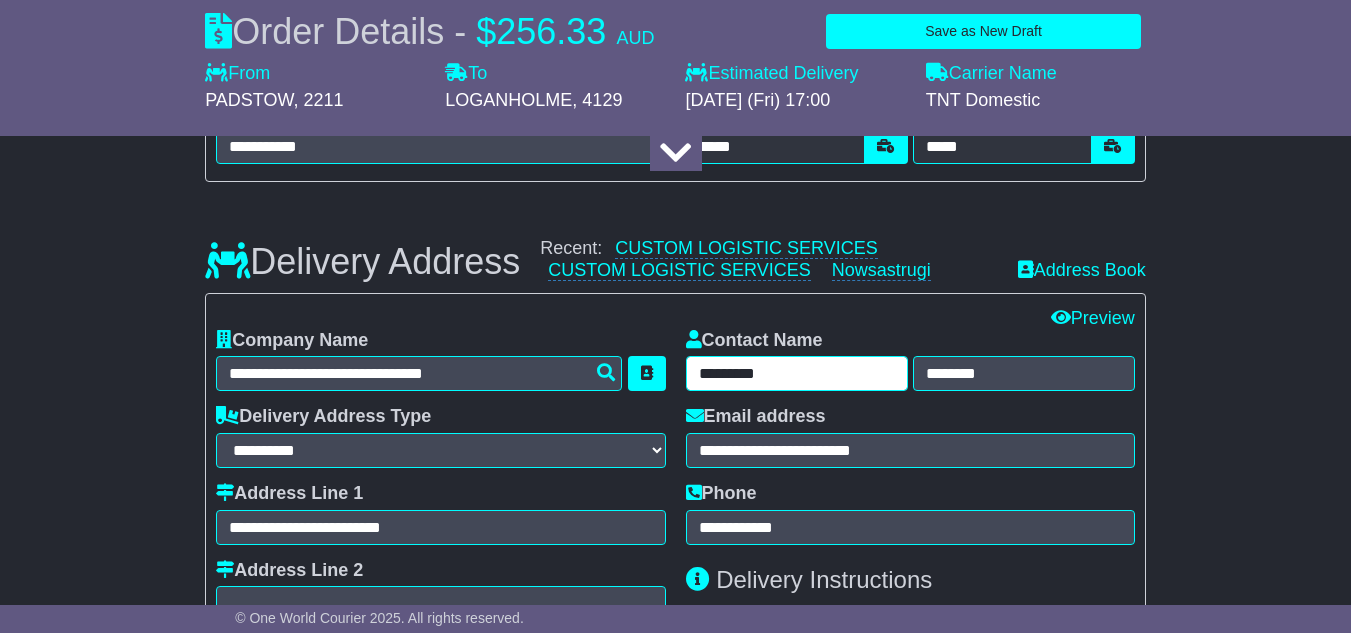 drag, startPoint x: 802, startPoint y: 366, endPoint x: 38, endPoint y: 244, distance: 773.6795 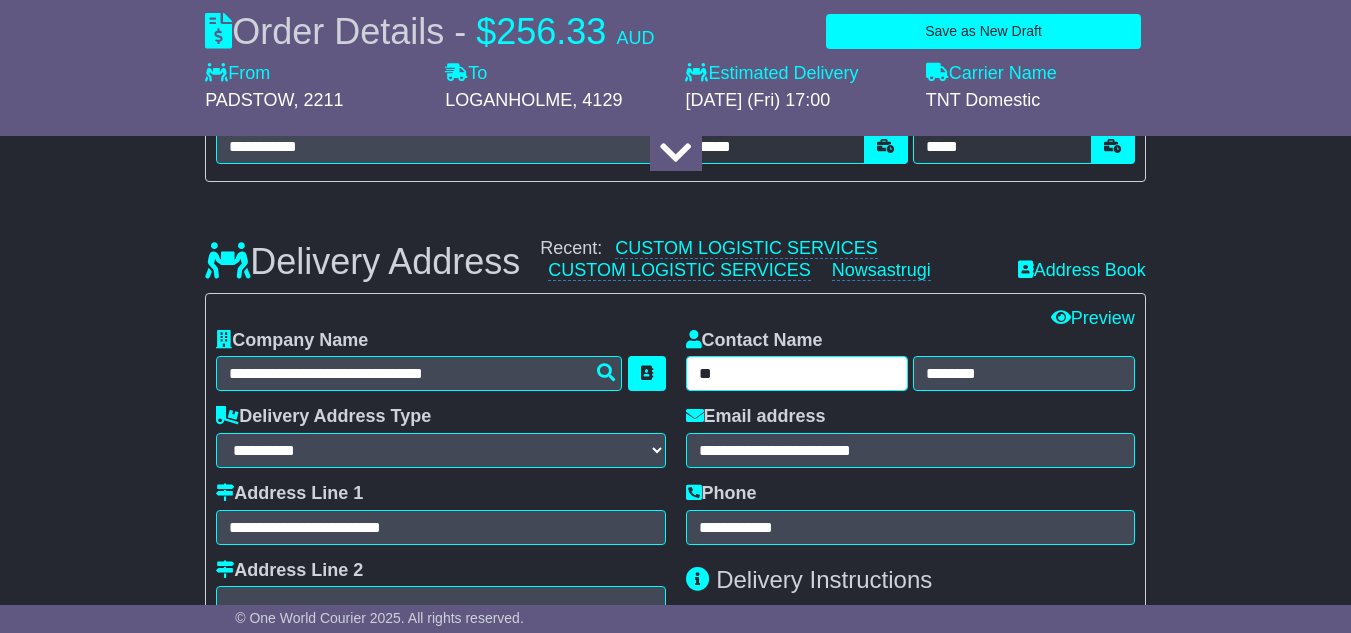 type on "*" 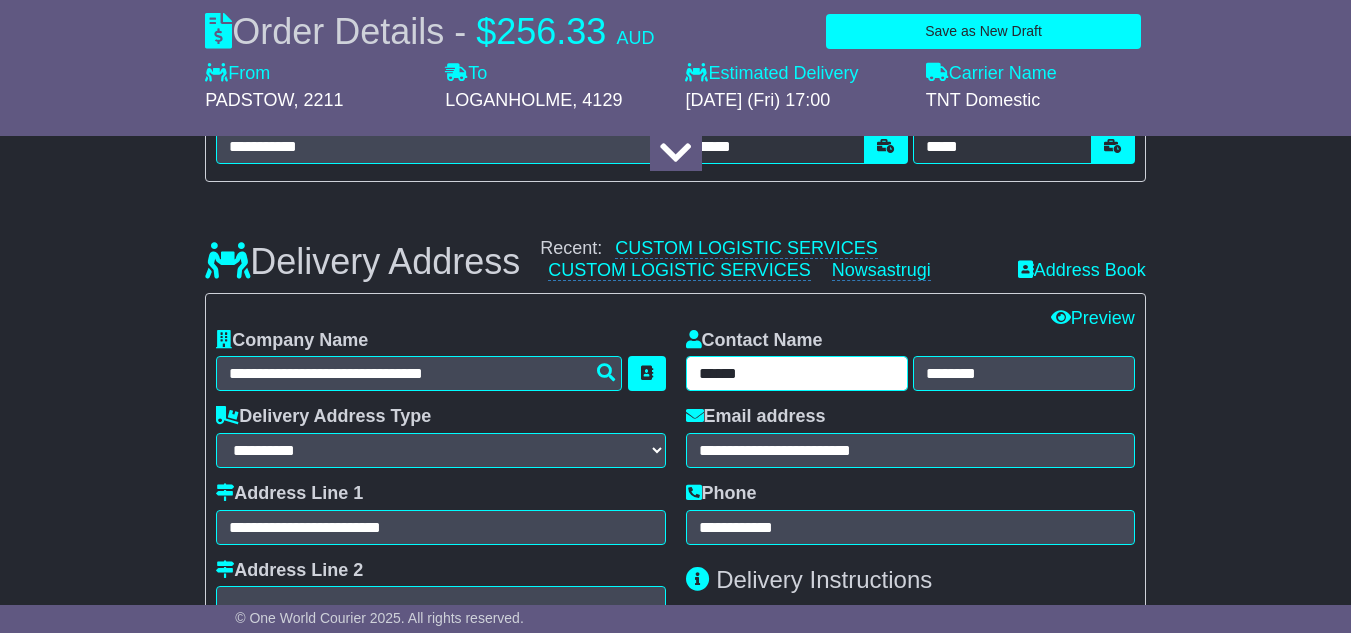 type on "******" 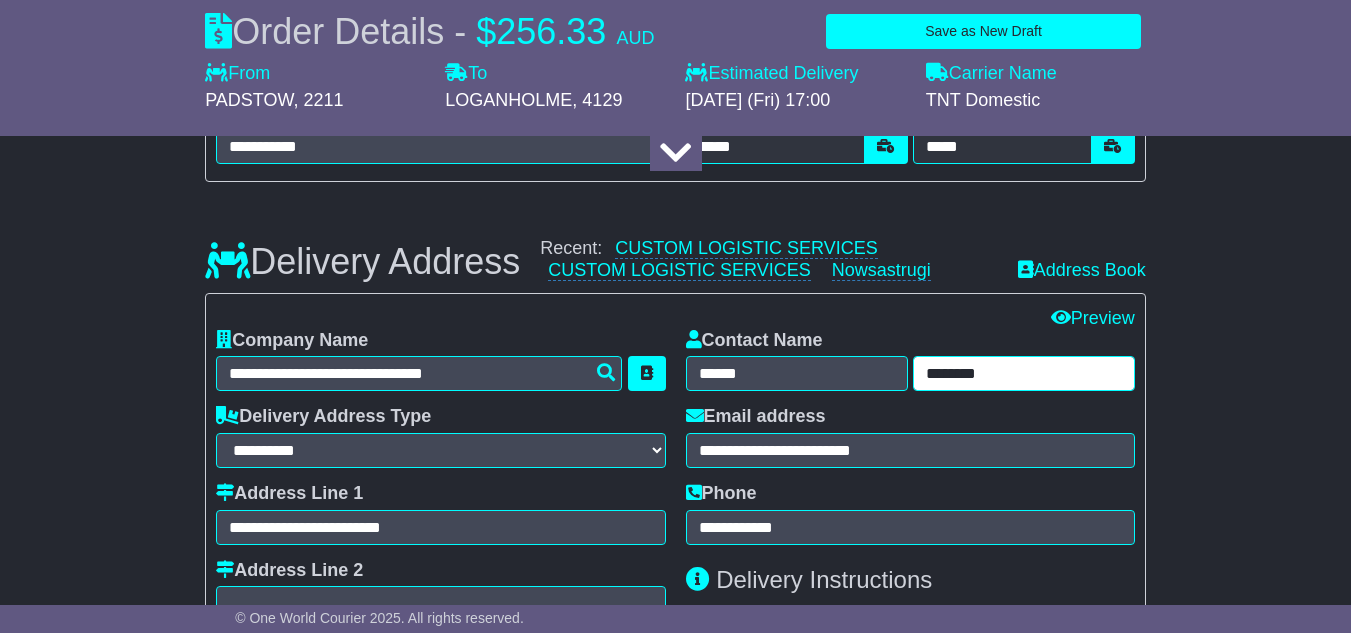 drag, startPoint x: 1007, startPoint y: 366, endPoint x: 775, endPoint y: 331, distance: 234.62523 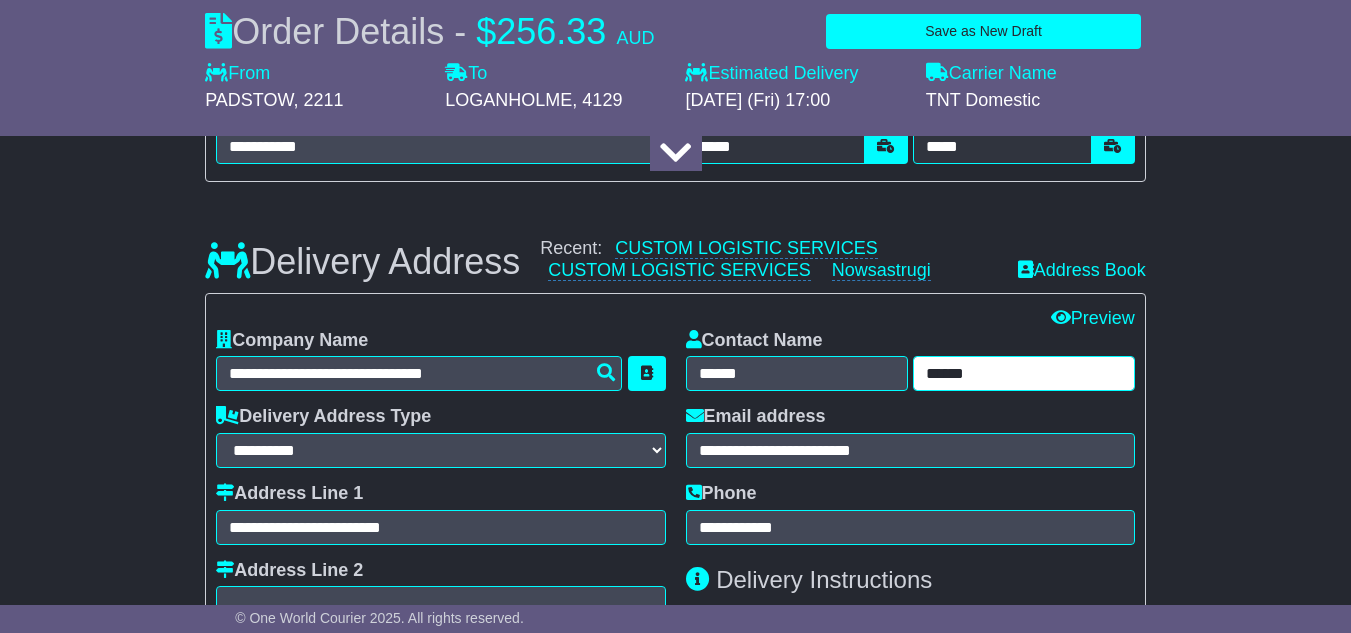 type on "******" 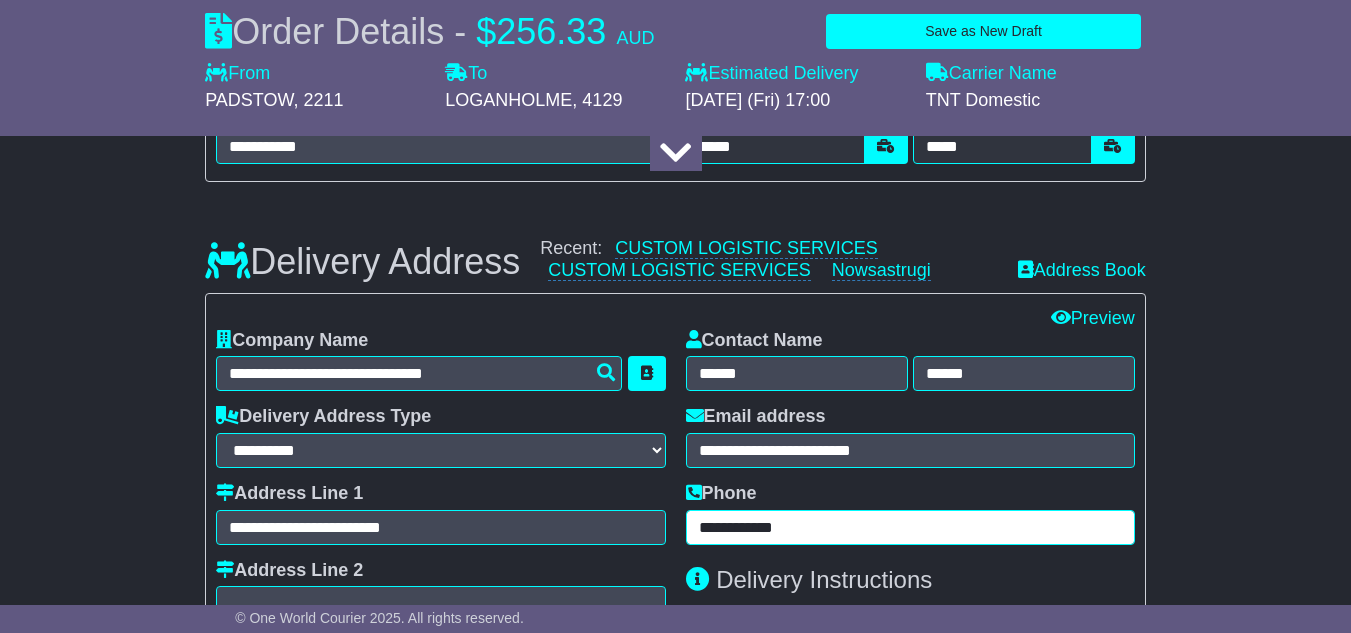 drag, startPoint x: 838, startPoint y: 523, endPoint x: 589, endPoint y: 513, distance: 249.20073 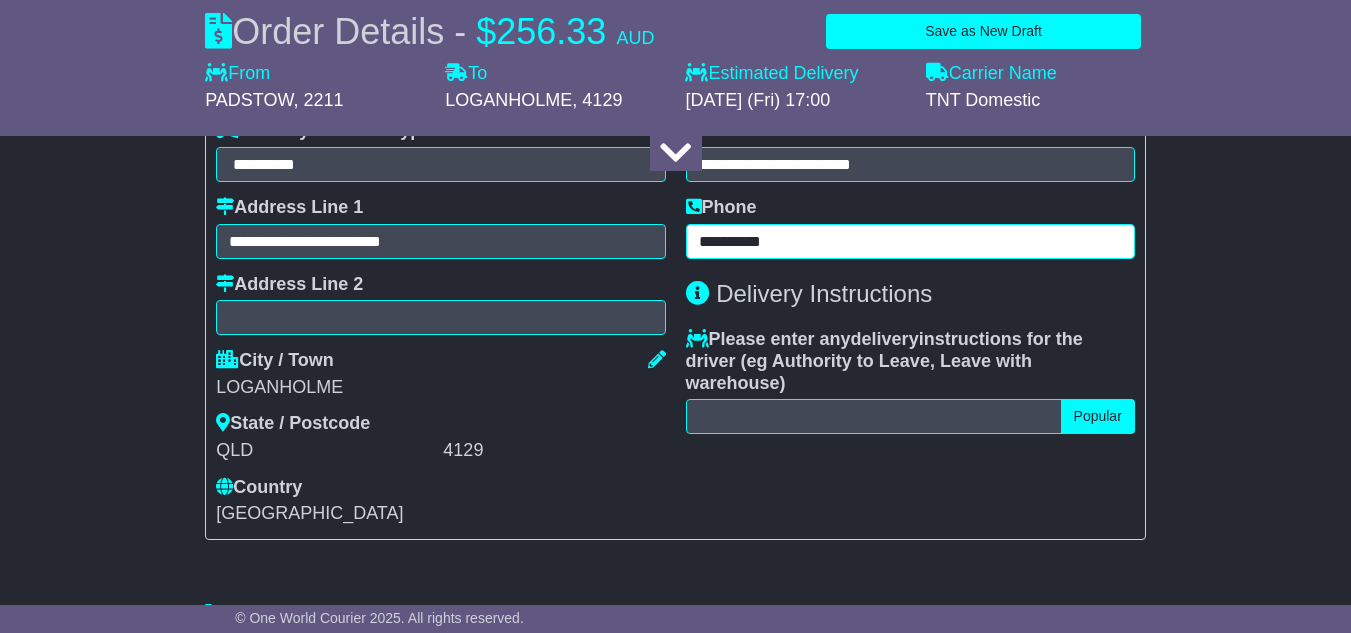 scroll, scrollTop: 1638, scrollLeft: 0, axis: vertical 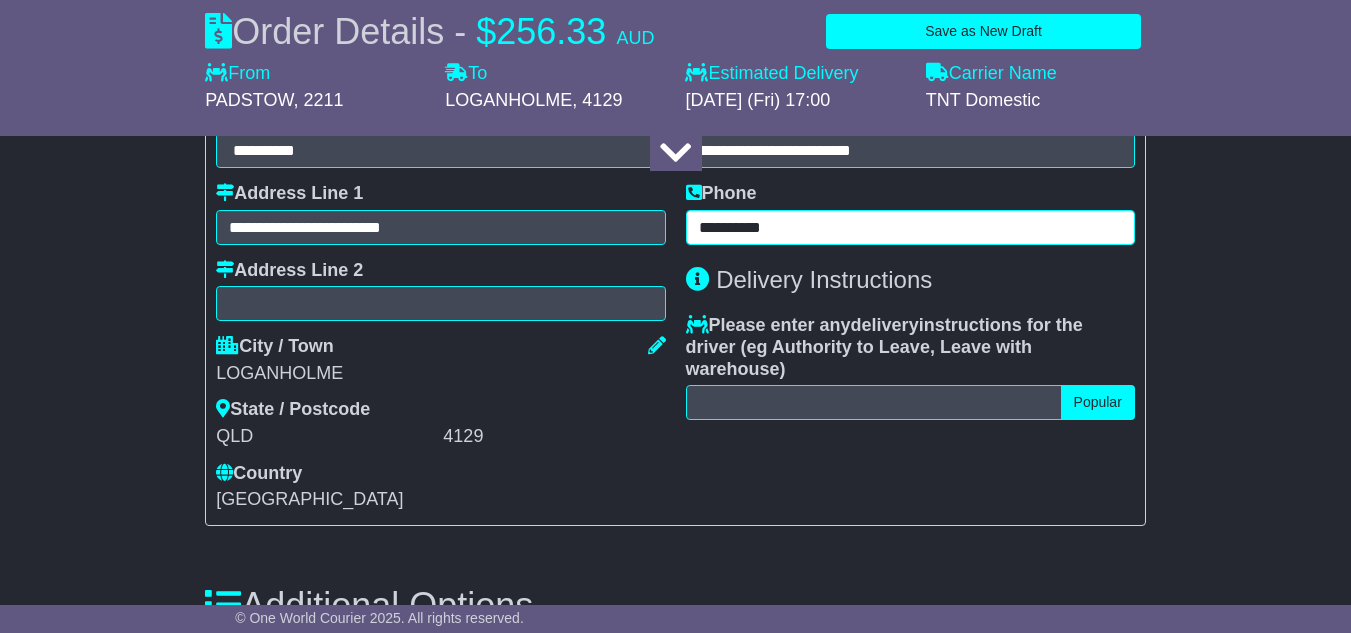 type on "**********" 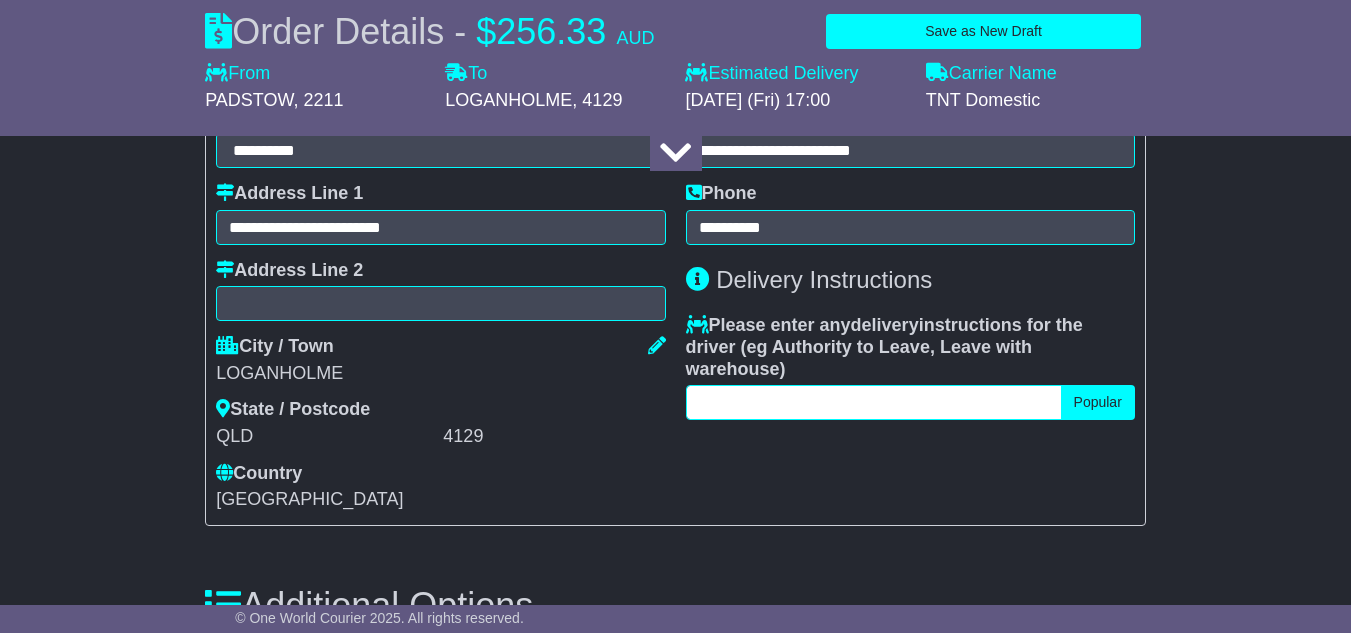 click at bounding box center [874, 402] 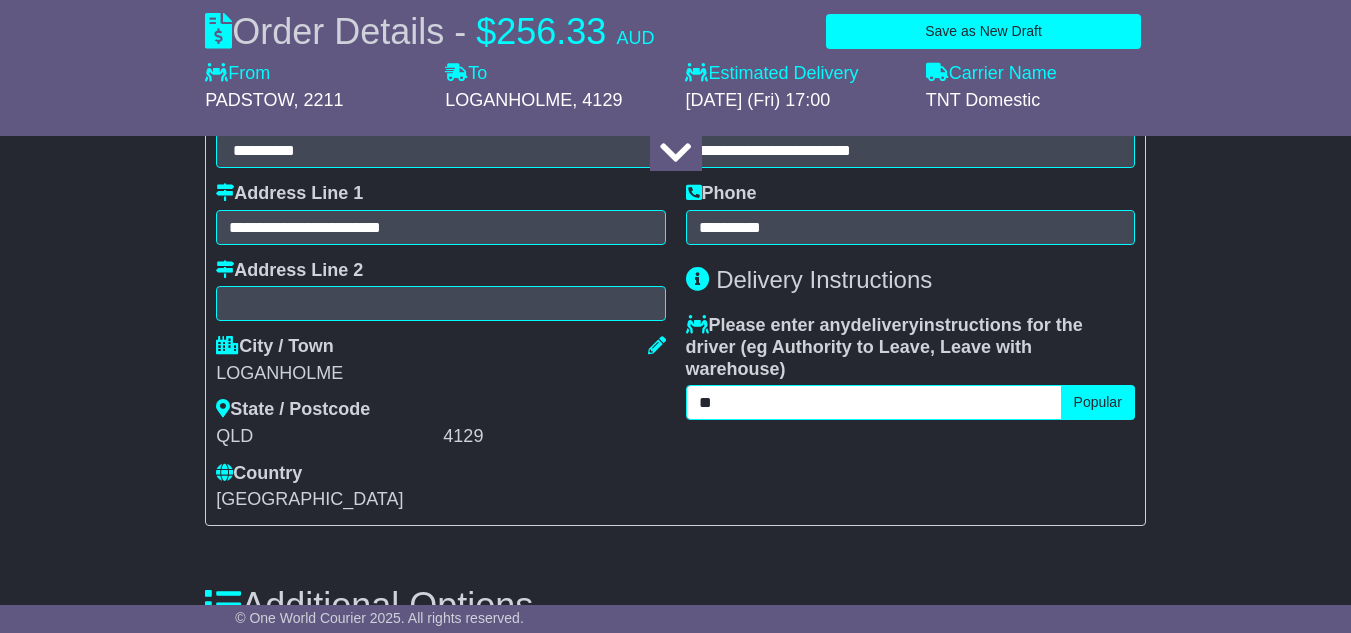 type on "*" 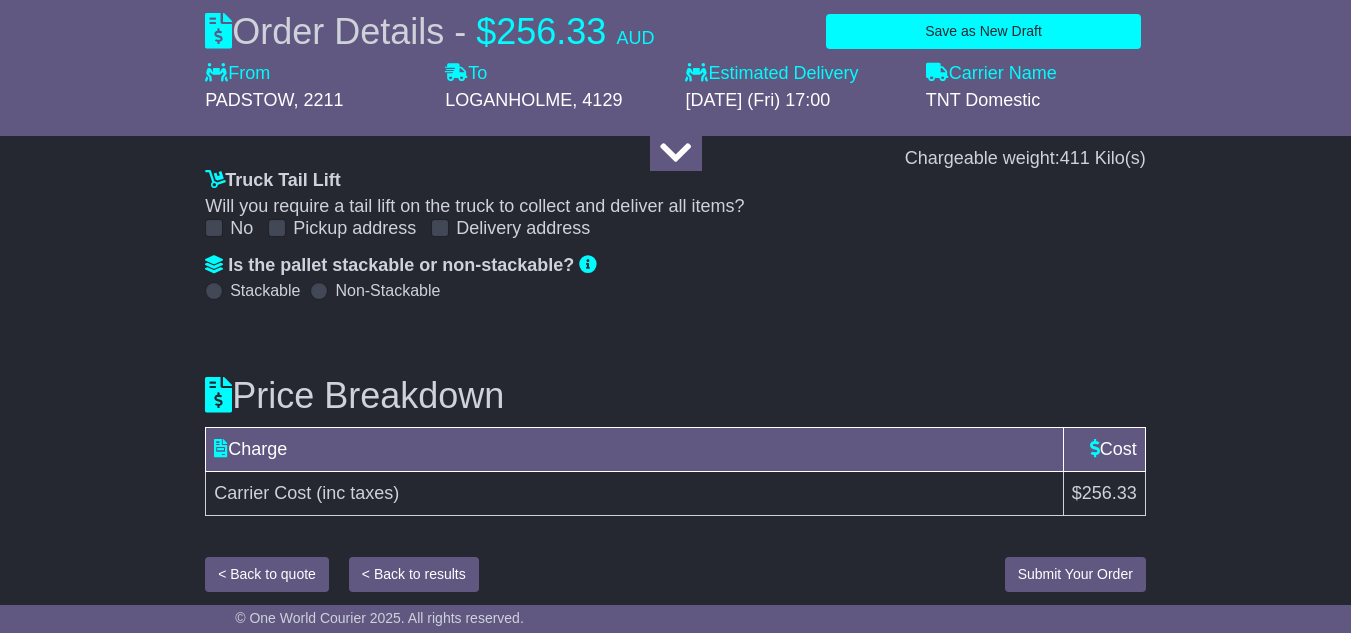 scroll, scrollTop: 2704, scrollLeft: 0, axis: vertical 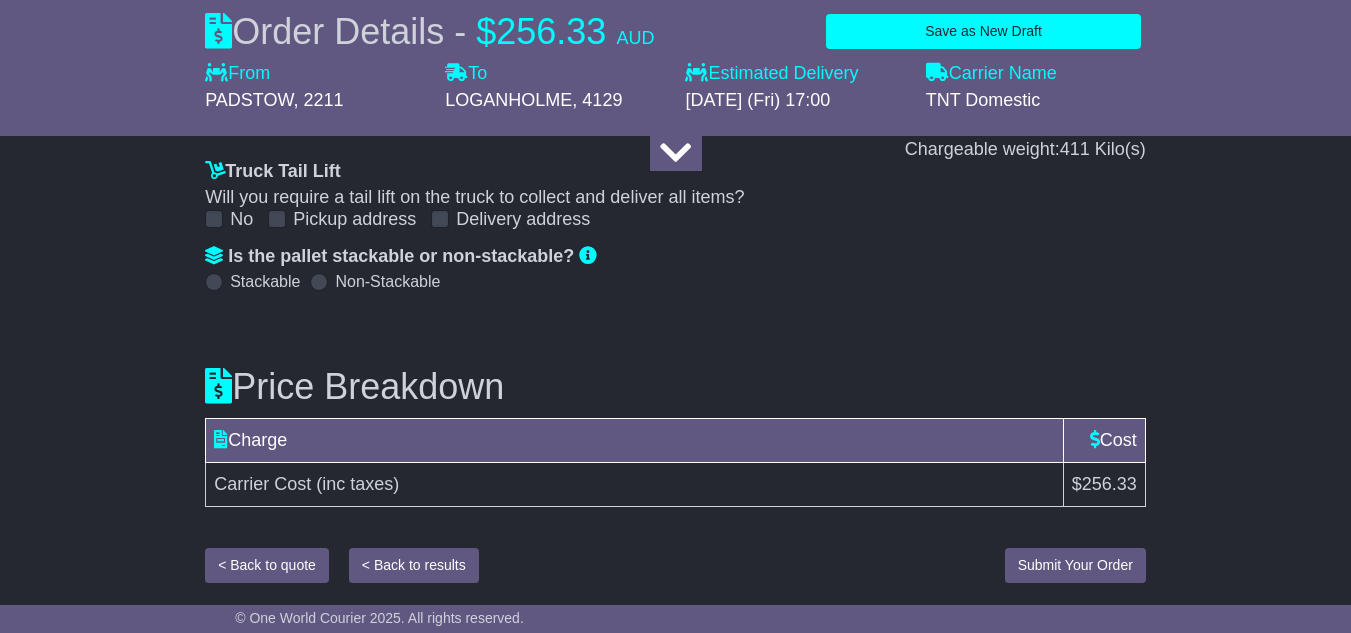 type on "**********" 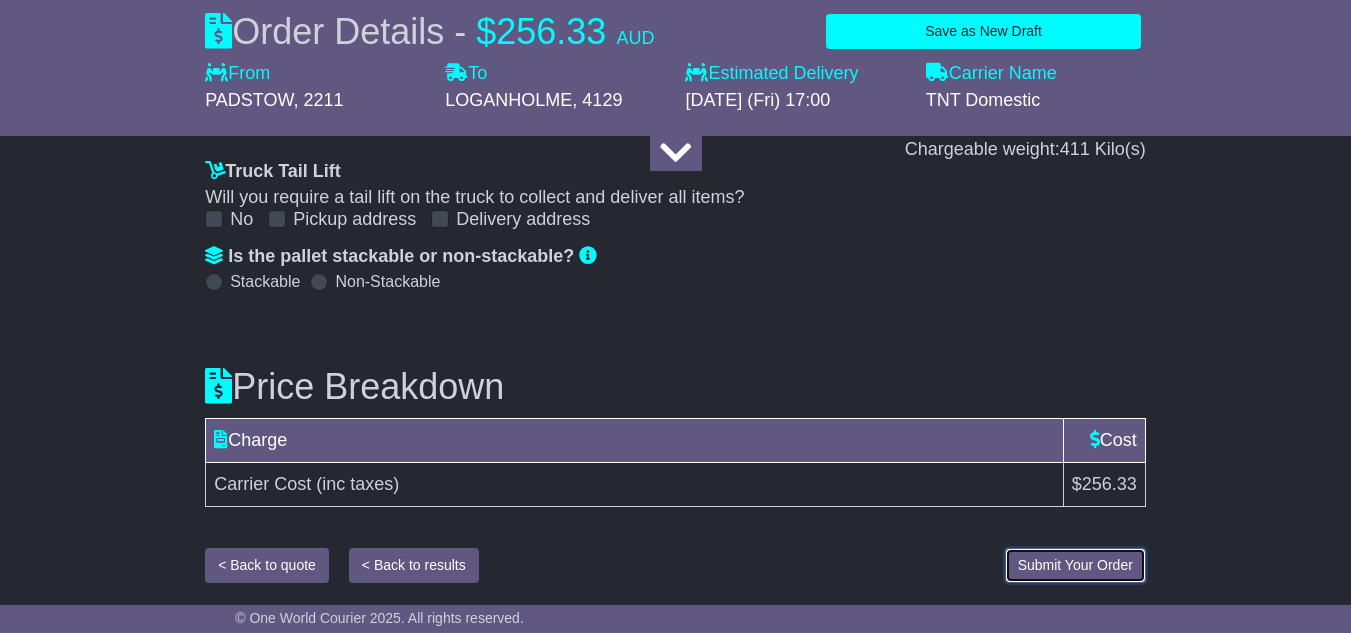 click on "Submit Your Order" at bounding box center (1075, 565) 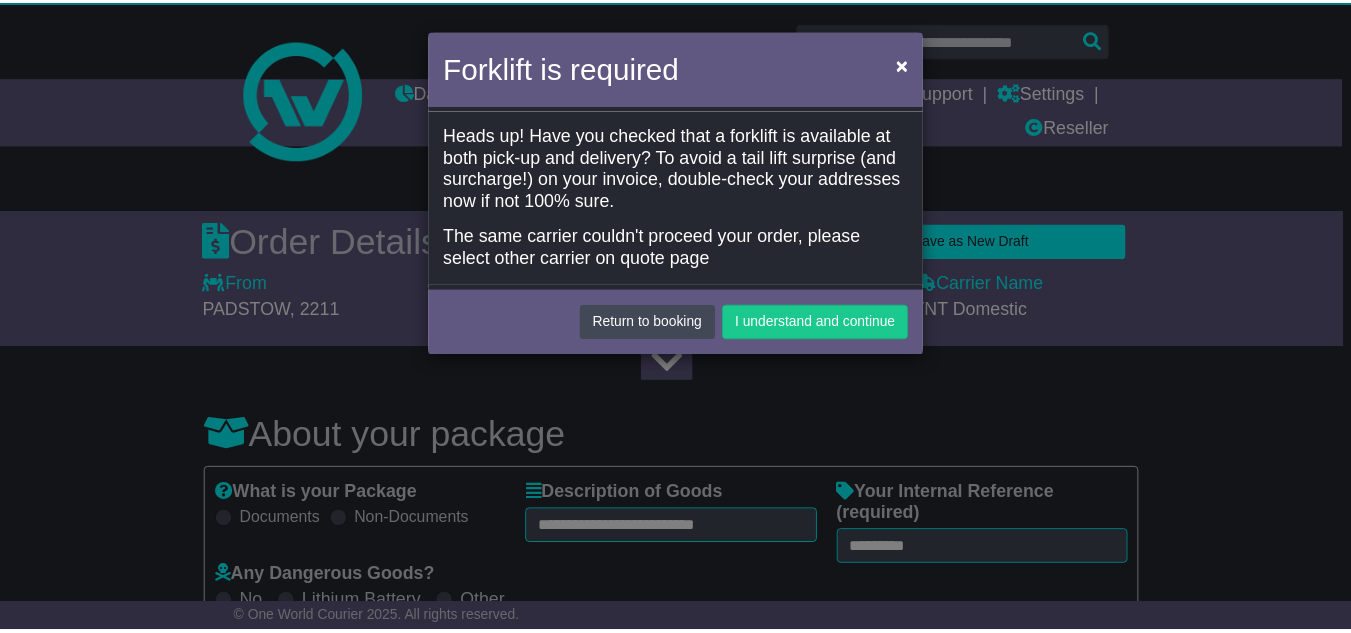 scroll, scrollTop: 0, scrollLeft: 0, axis: both 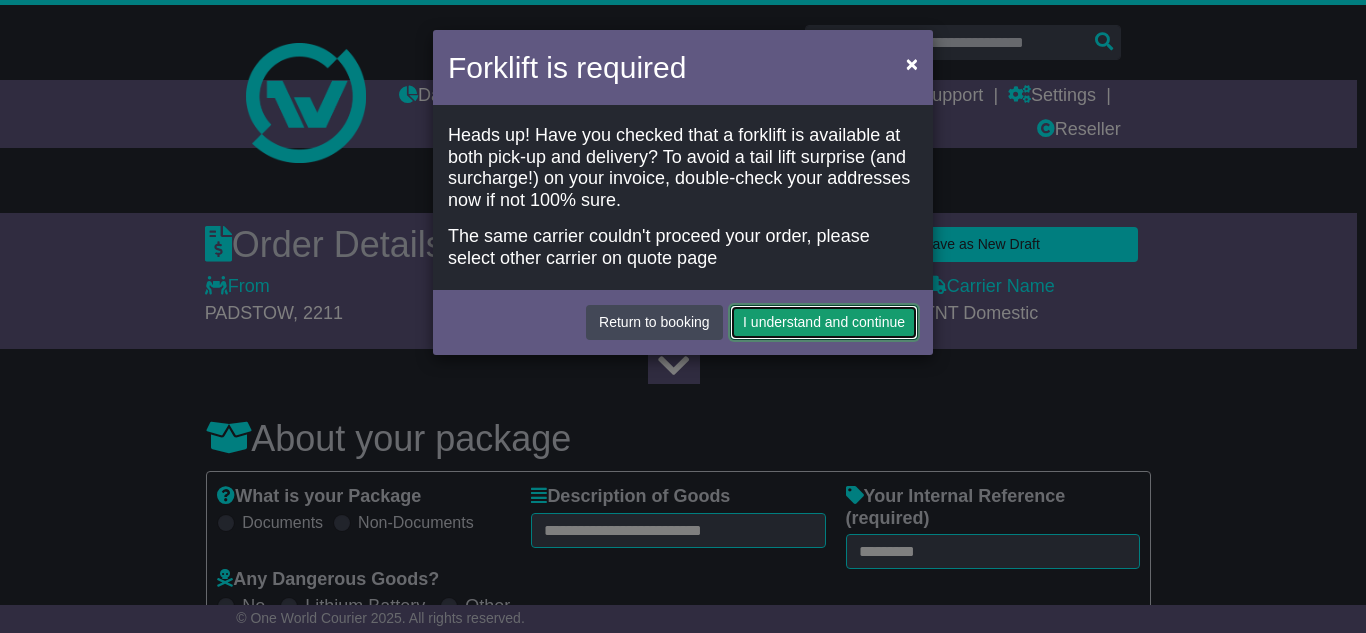 click on "I understand and continue" at bounding box center (824, 322) 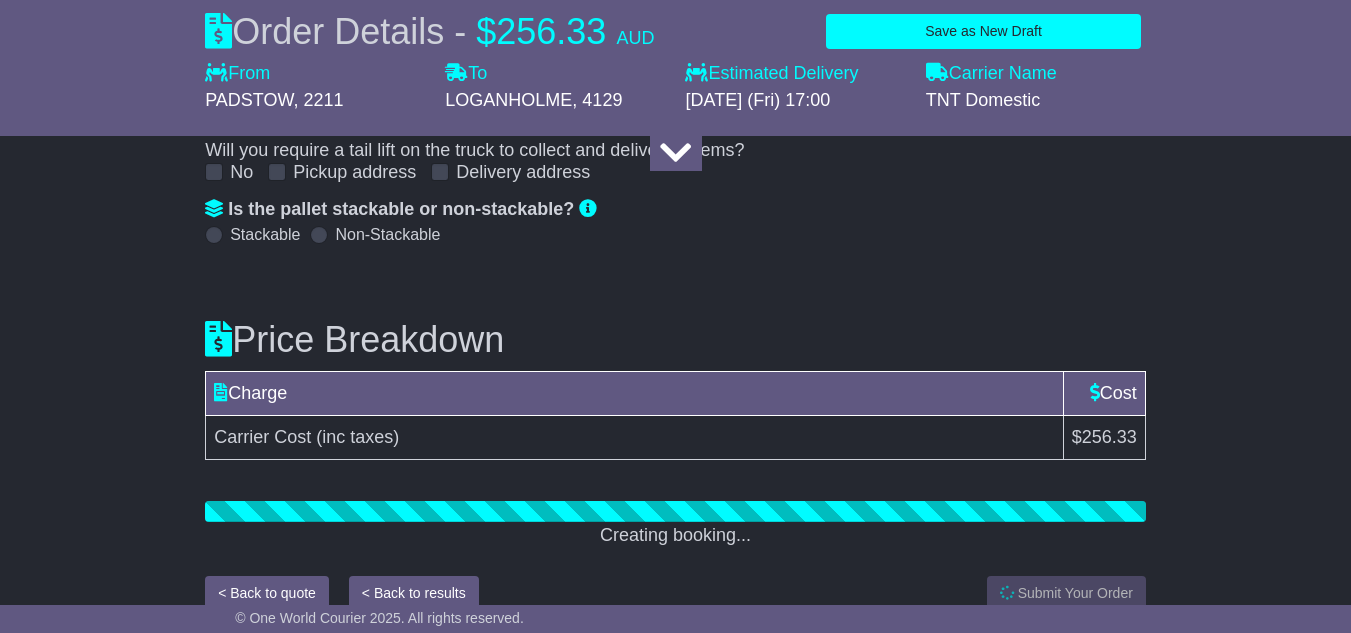 scroll, scrollTop: 2779, scrollLeft: 0, axis: vertical 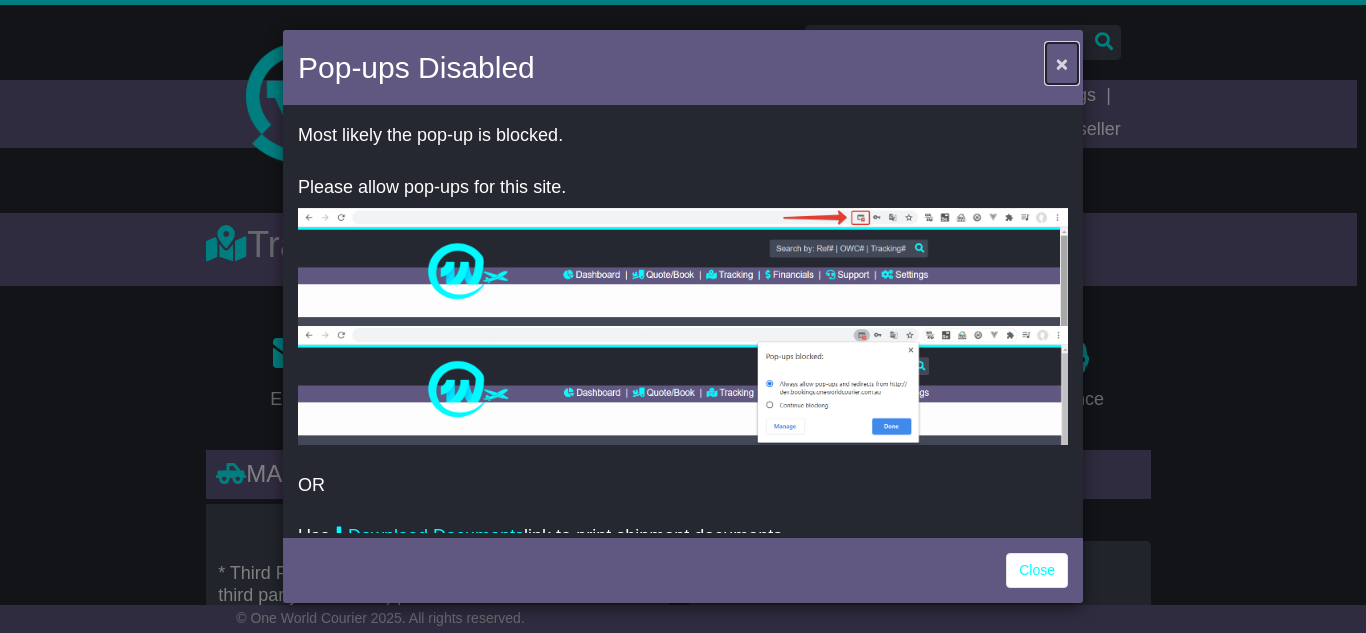 click on "×" at bounding box center [1062, 63] 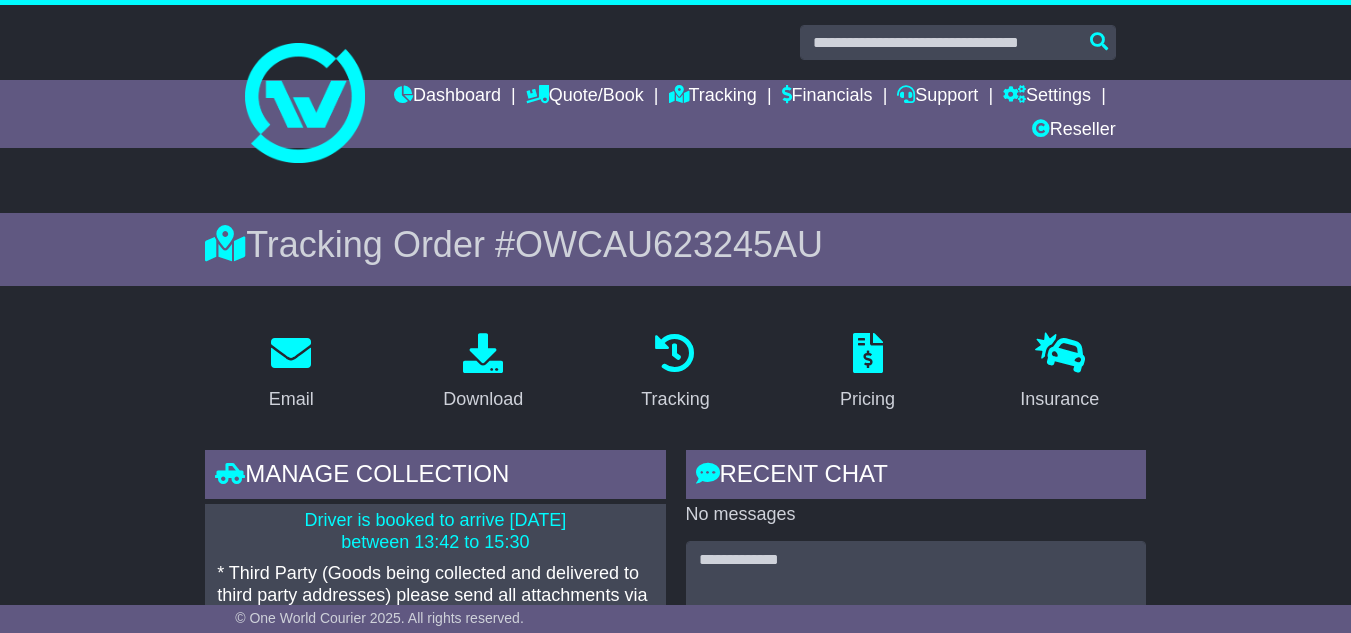 click on "OWCAU623245AU" at bounding box center [669, 244] 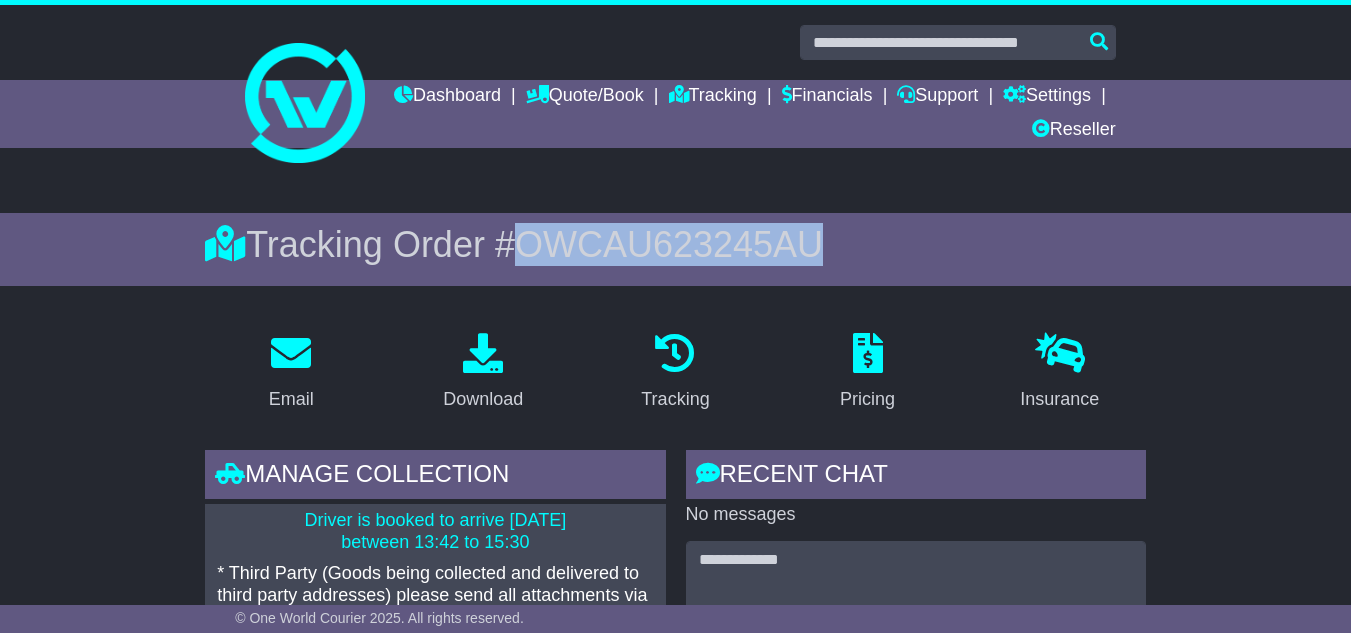 click on "OWCAU623245AU" at bounding box center [669, 244] 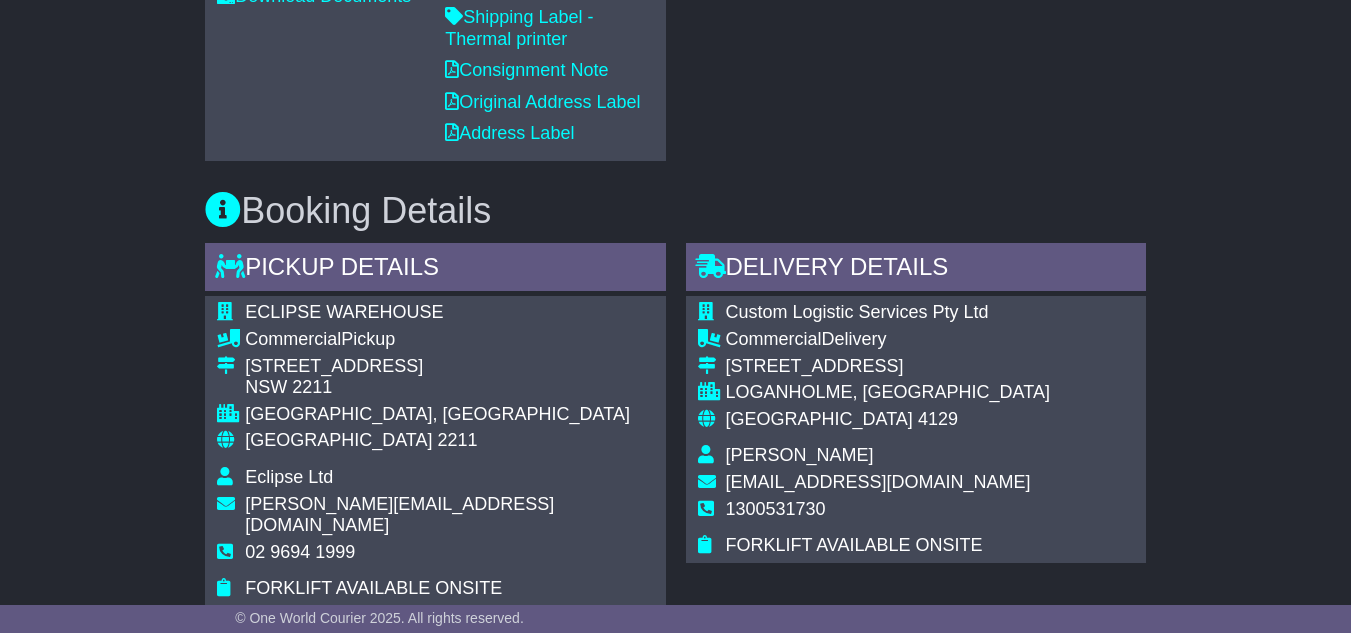 scroll, scrollTop: 910, scrollLeft: 0, axis: vertical 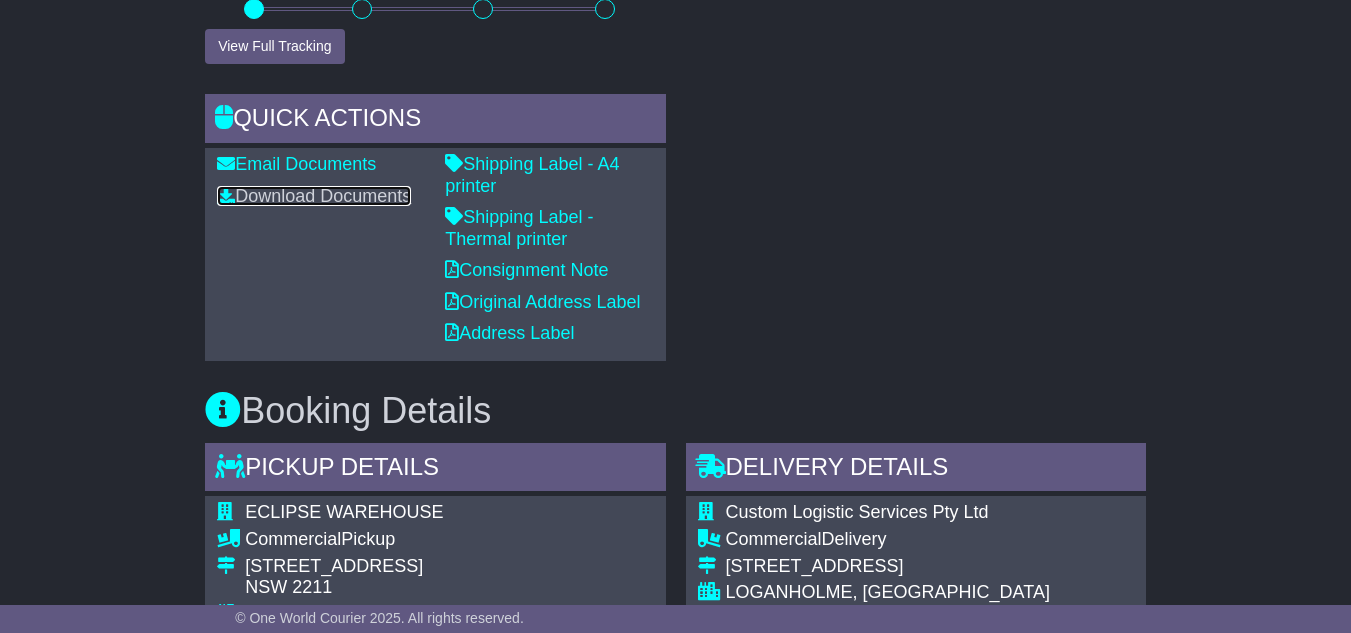 click on "Download Documents" at bounding box center [314, 196] 